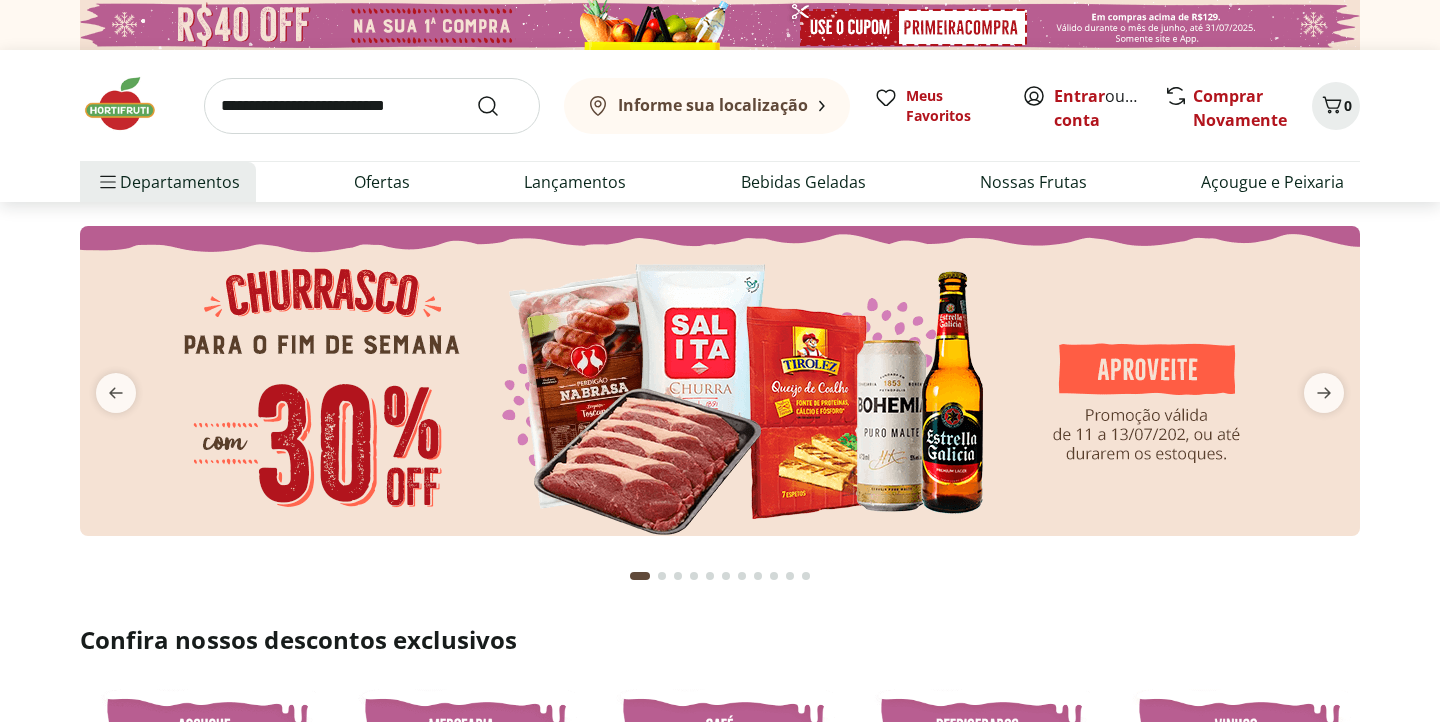 scroll, scrollTop: 0, scrollLeft: 0, axis: both 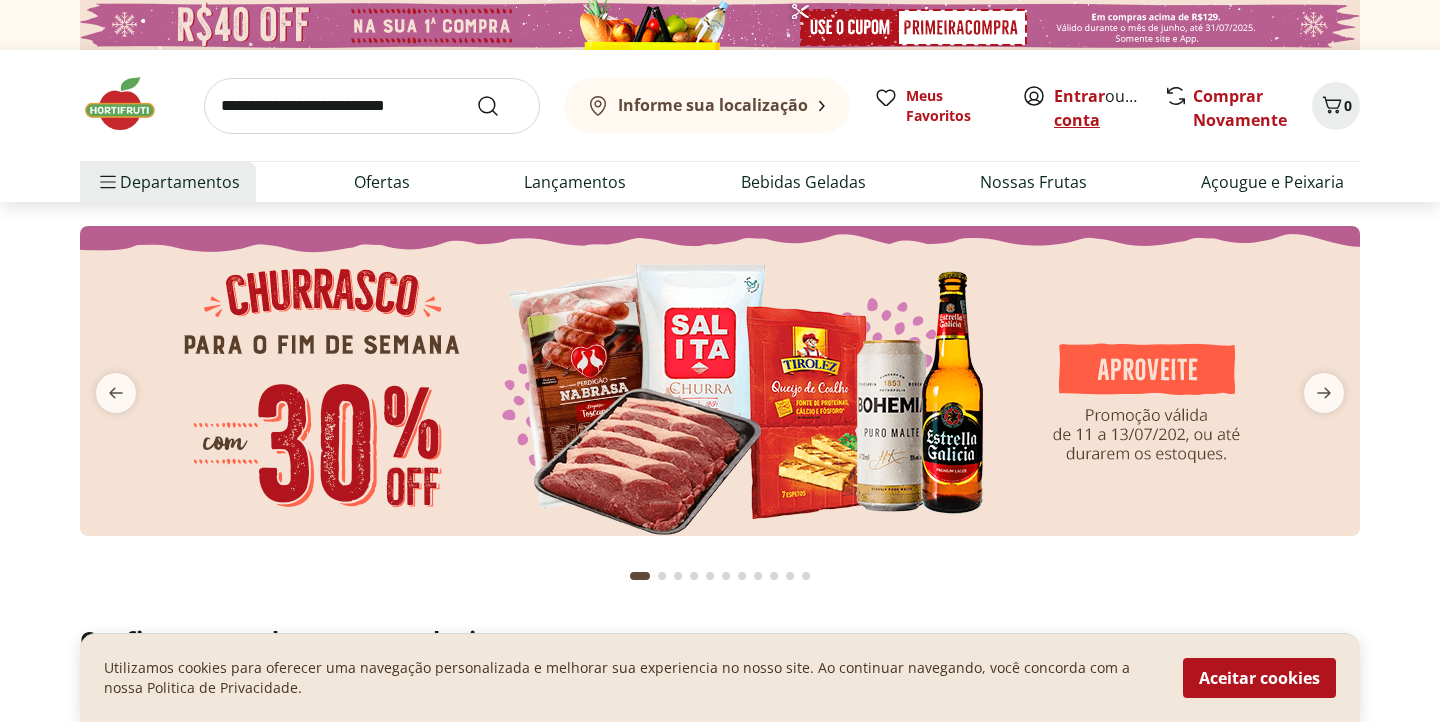 click on "Criar conta" at bounding box center (1109, 108) 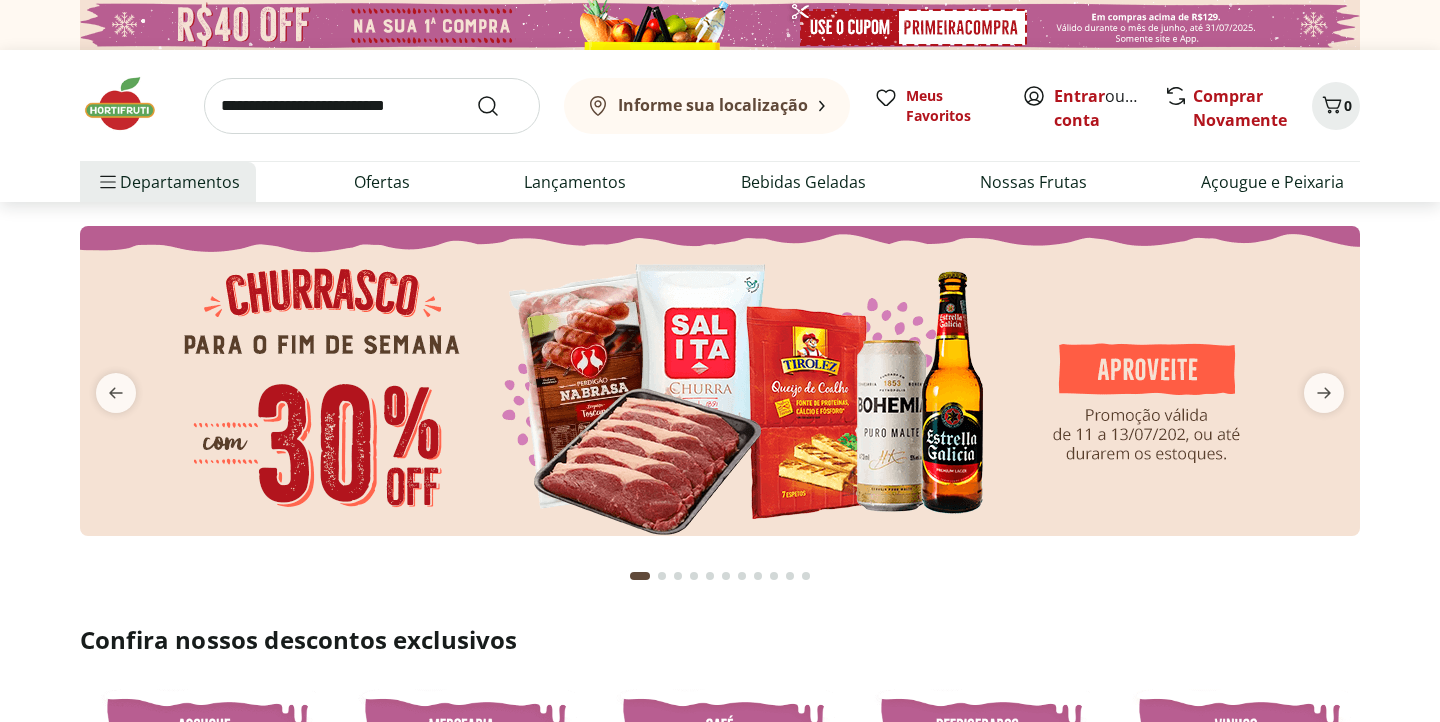scroll, scrollTop: 0, scrollLeft: 0, axis: both 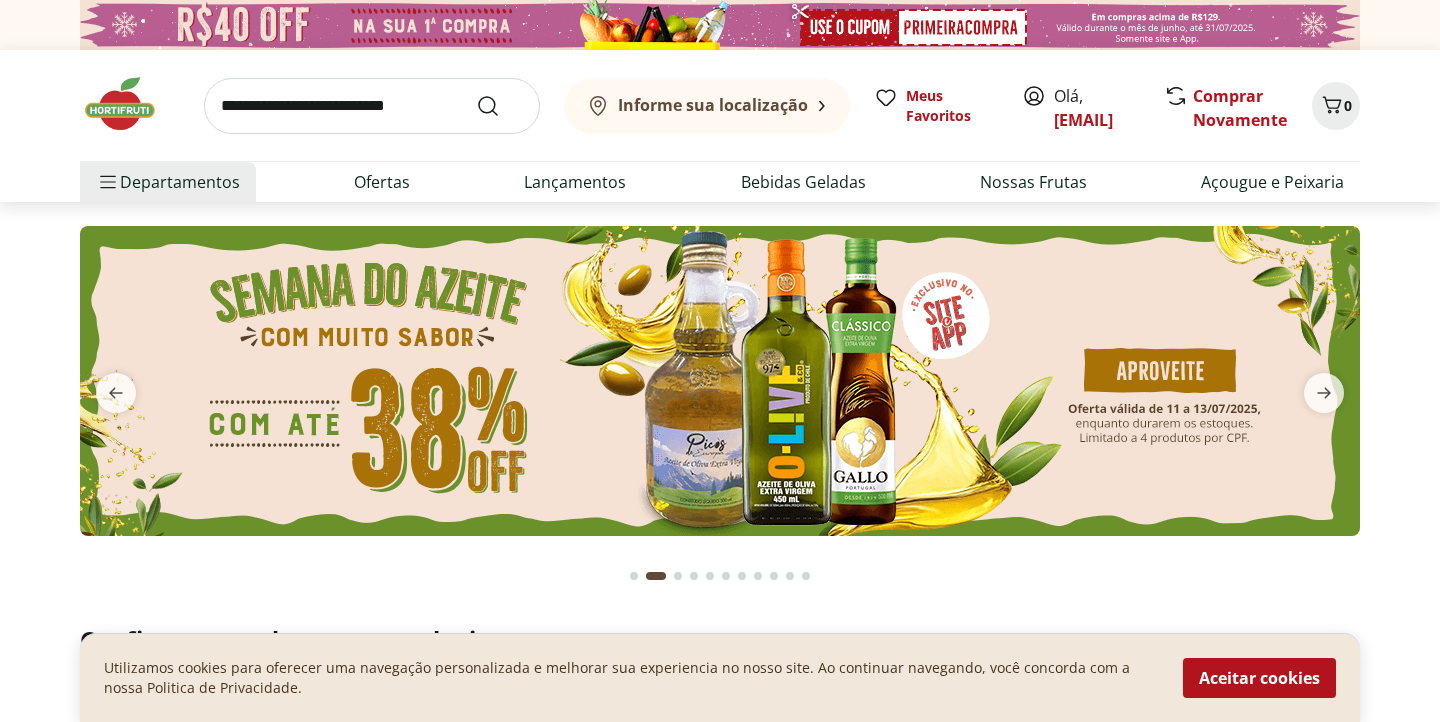 click on "Informe sua localização" at bounding box center [713, 105] 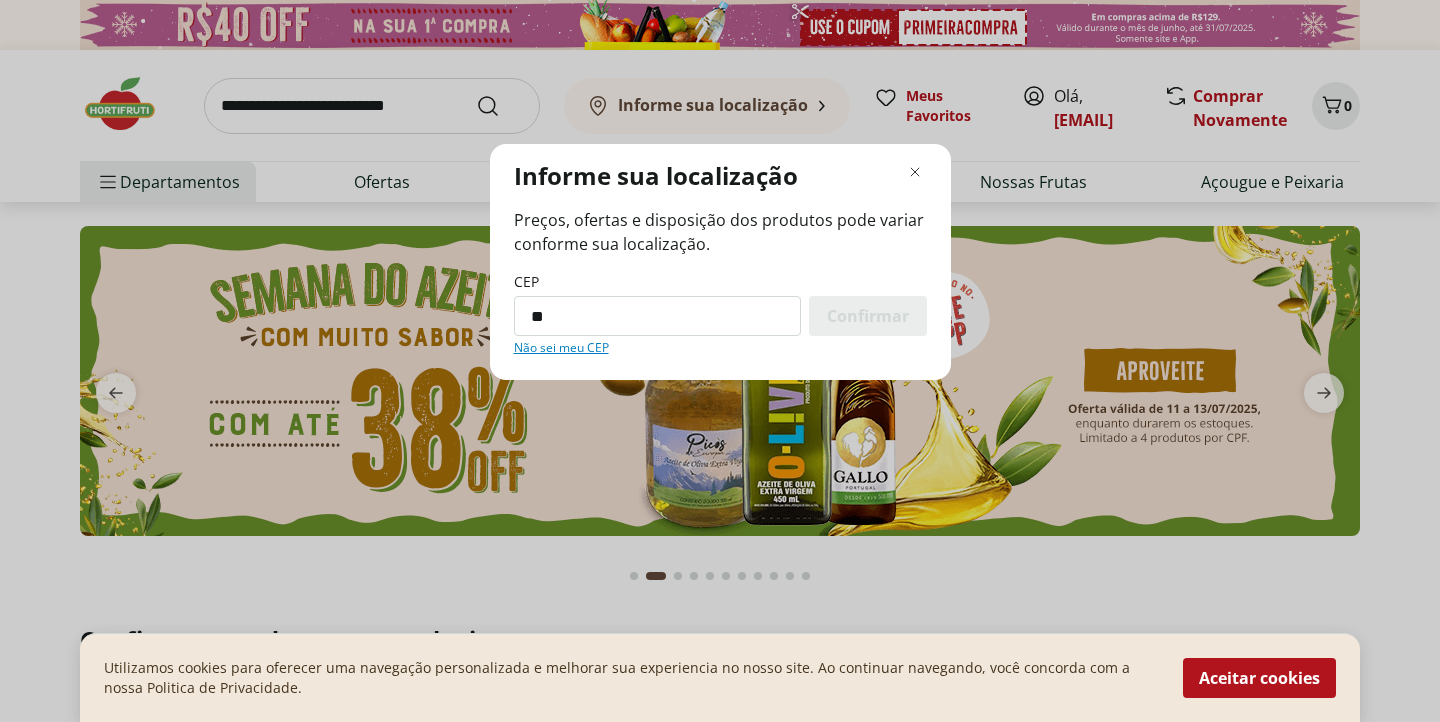 type on "*********" 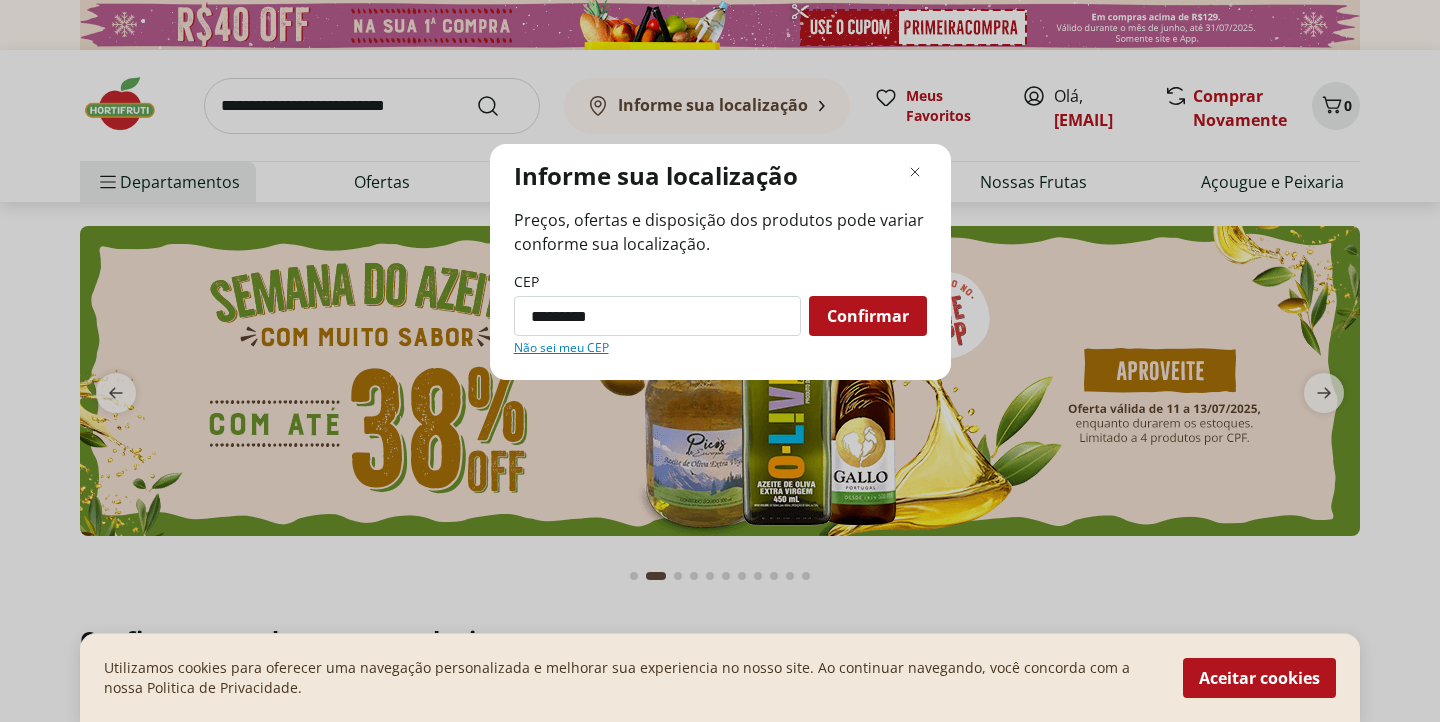 click on "Confirmar" at bounding box center (868, 316) 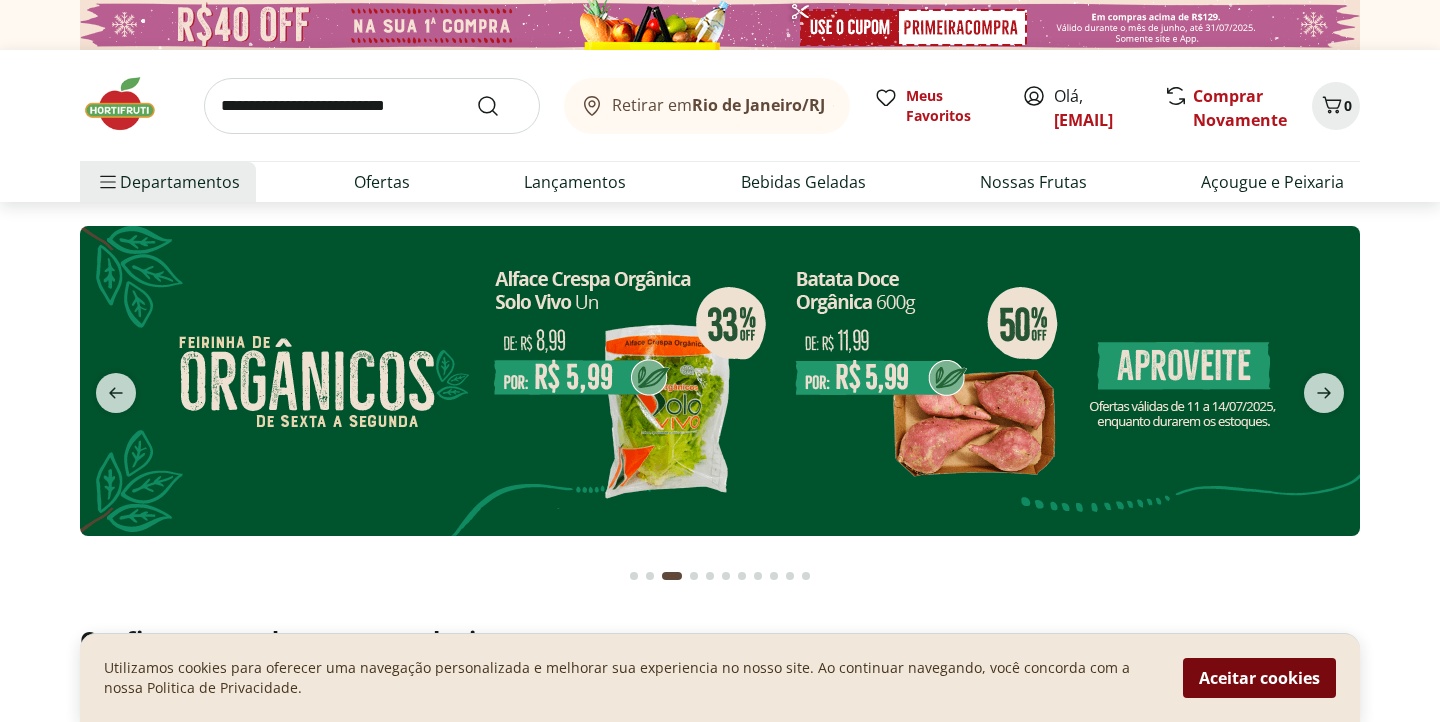 click on "Aceitar cookies" at bounding box center (1259, 678) 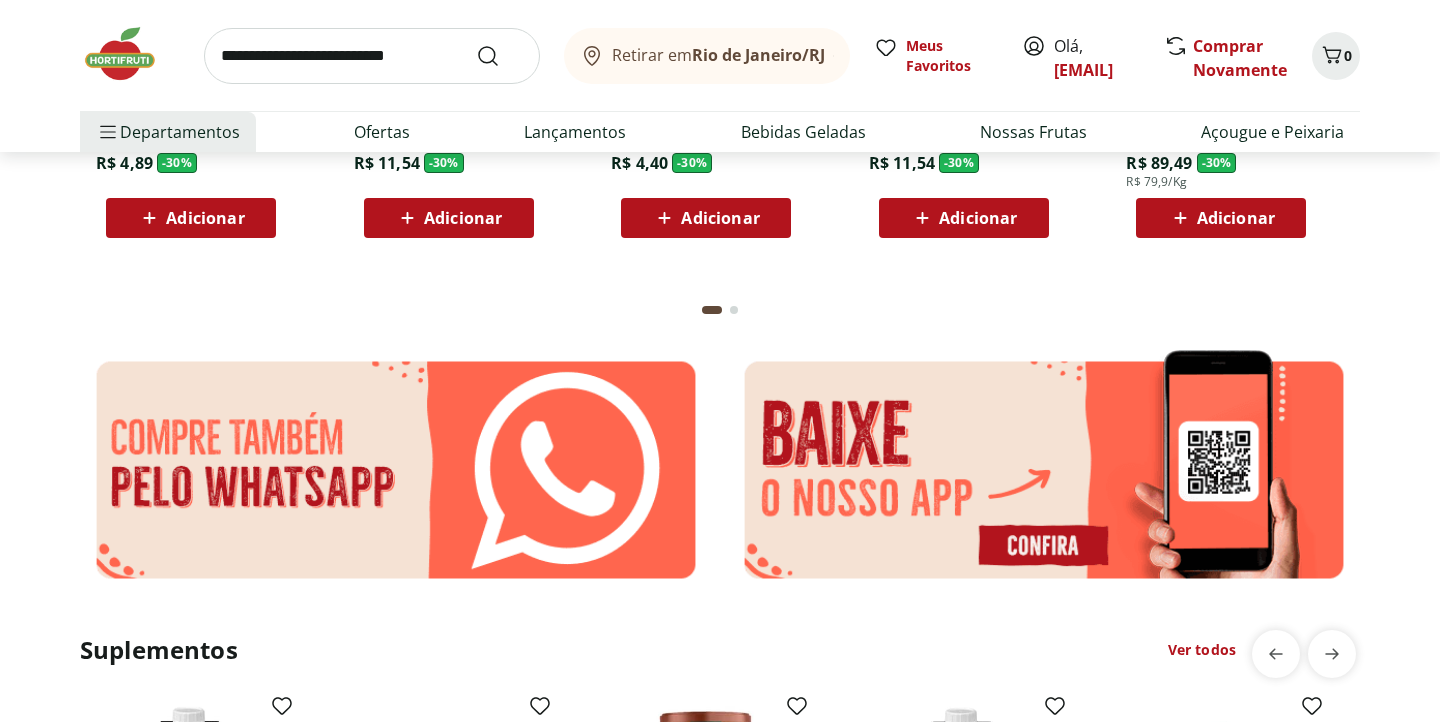 scroll, scrollTop: 1393, scrollLeft: 0, axis: vertical 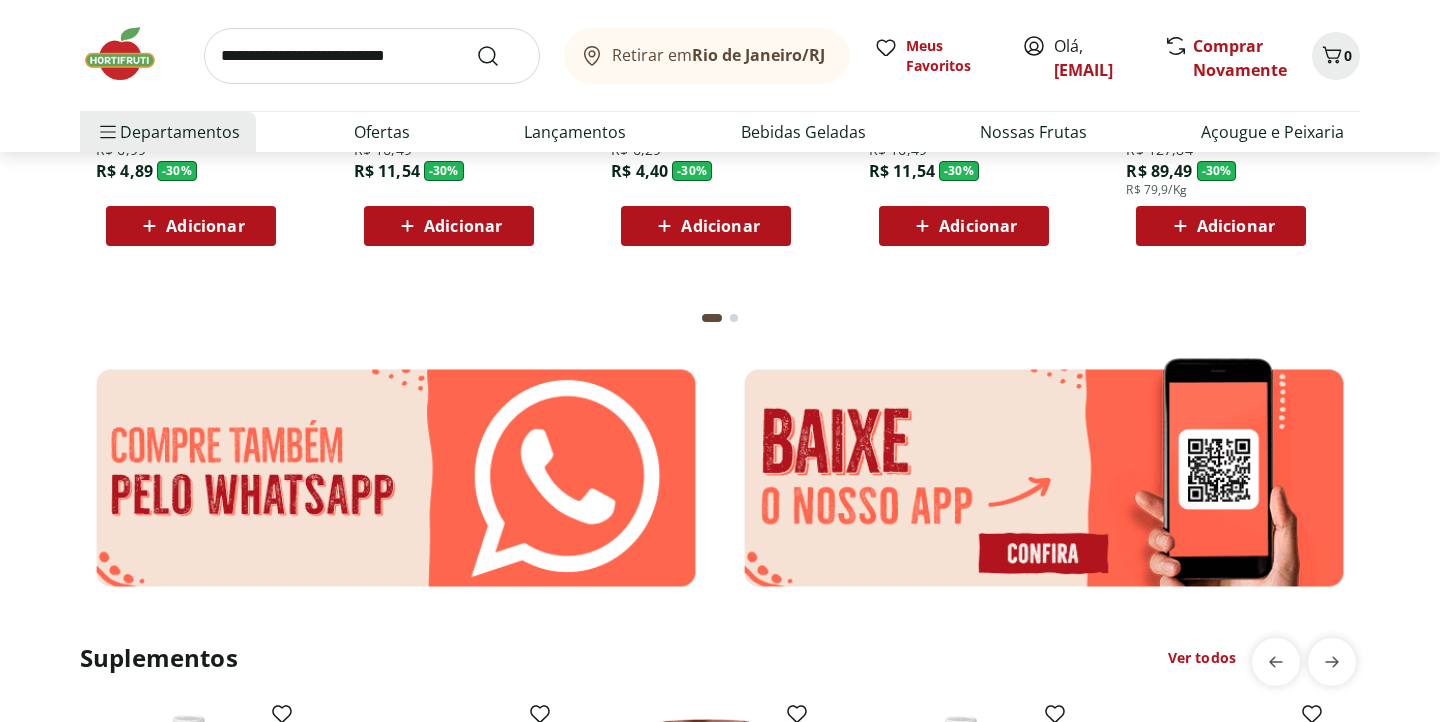 click at bounding box center (396, 478) 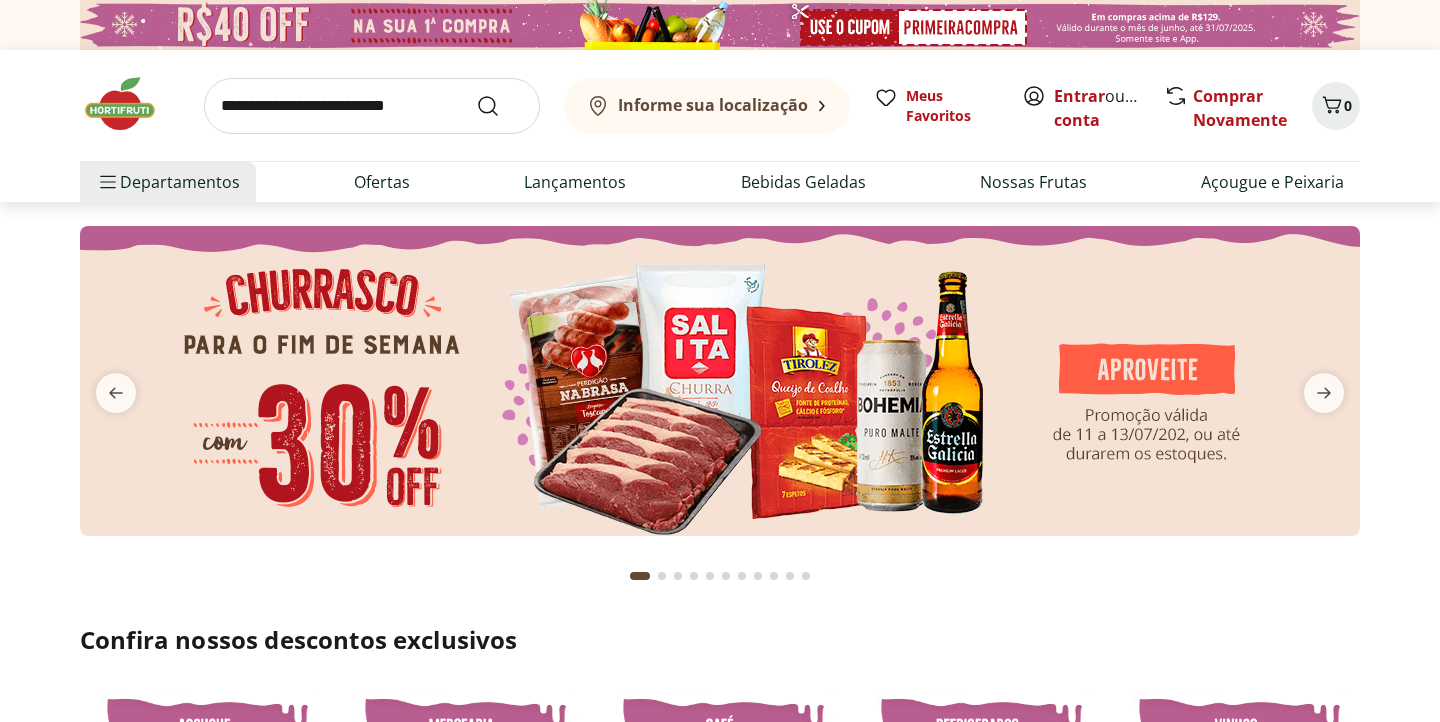 scroll, scrollTop: 0, scrollLeft: 0, axis: both 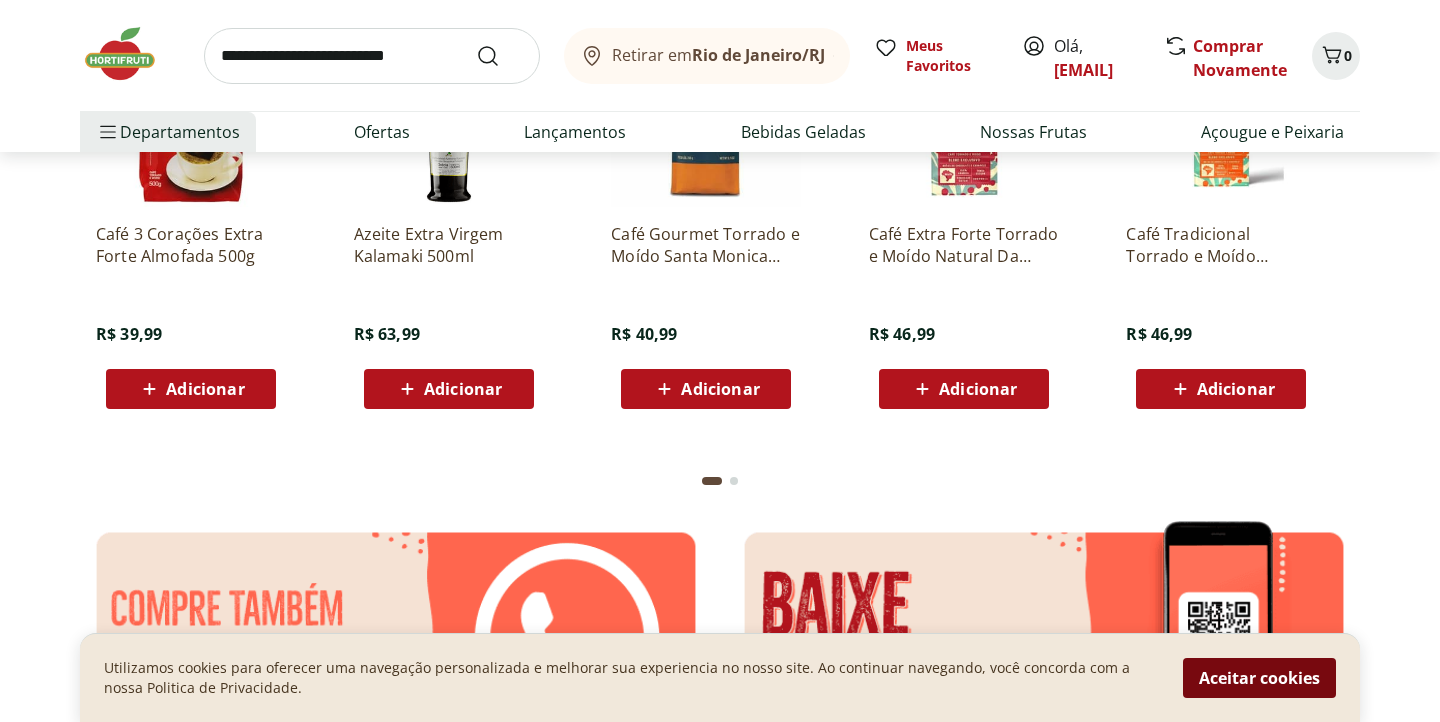 click on "Aceitar cookies" at bounding box center [1259, 678] 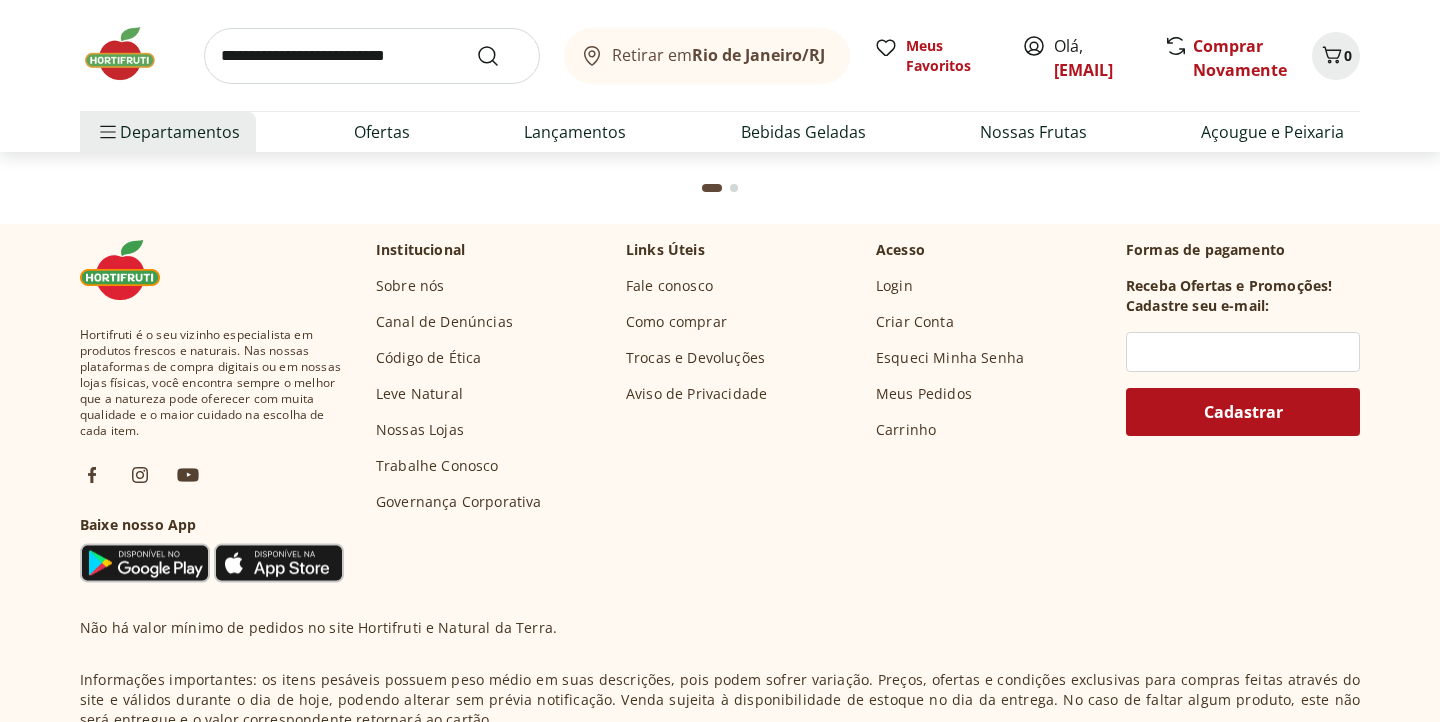 scroll, scrollTop: 6964, scrollLeft: 0, axis: vertical 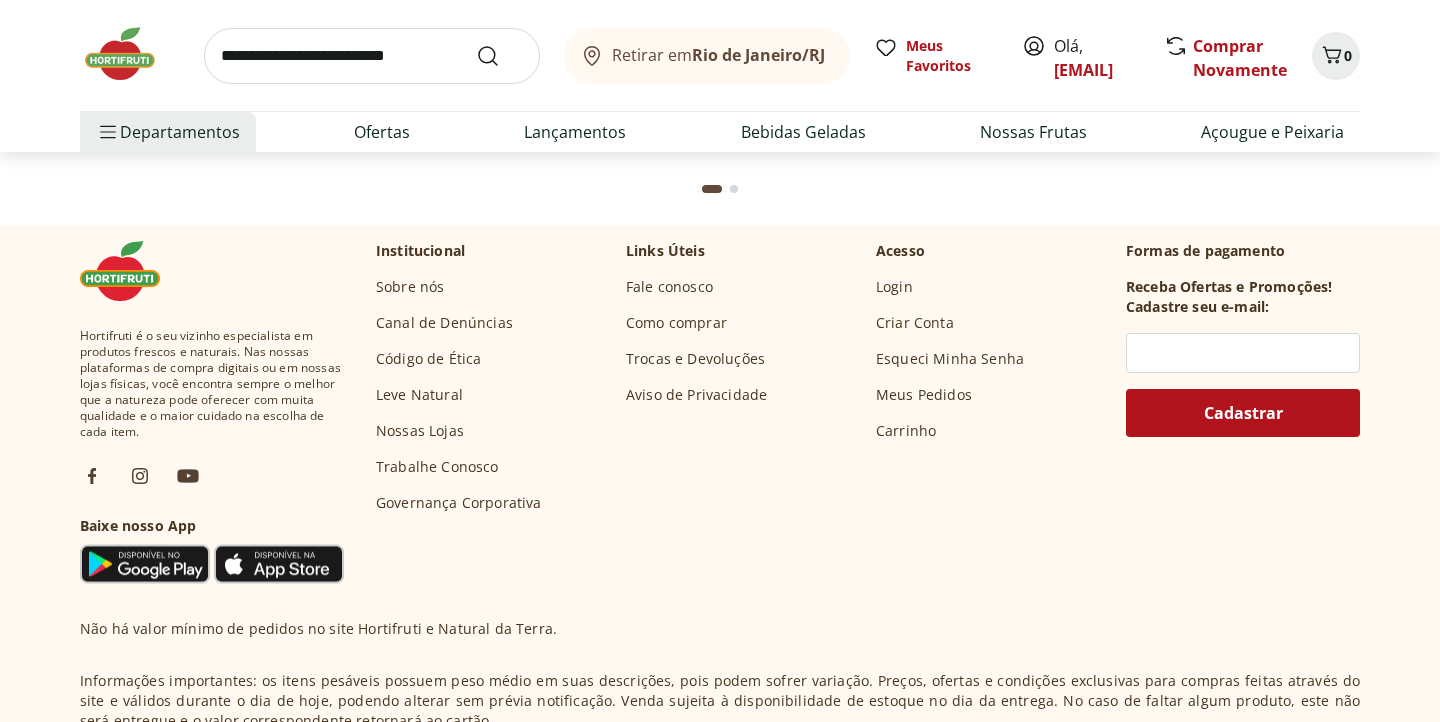 click on "Nossas Lojas" at bounding box center (420, 431) 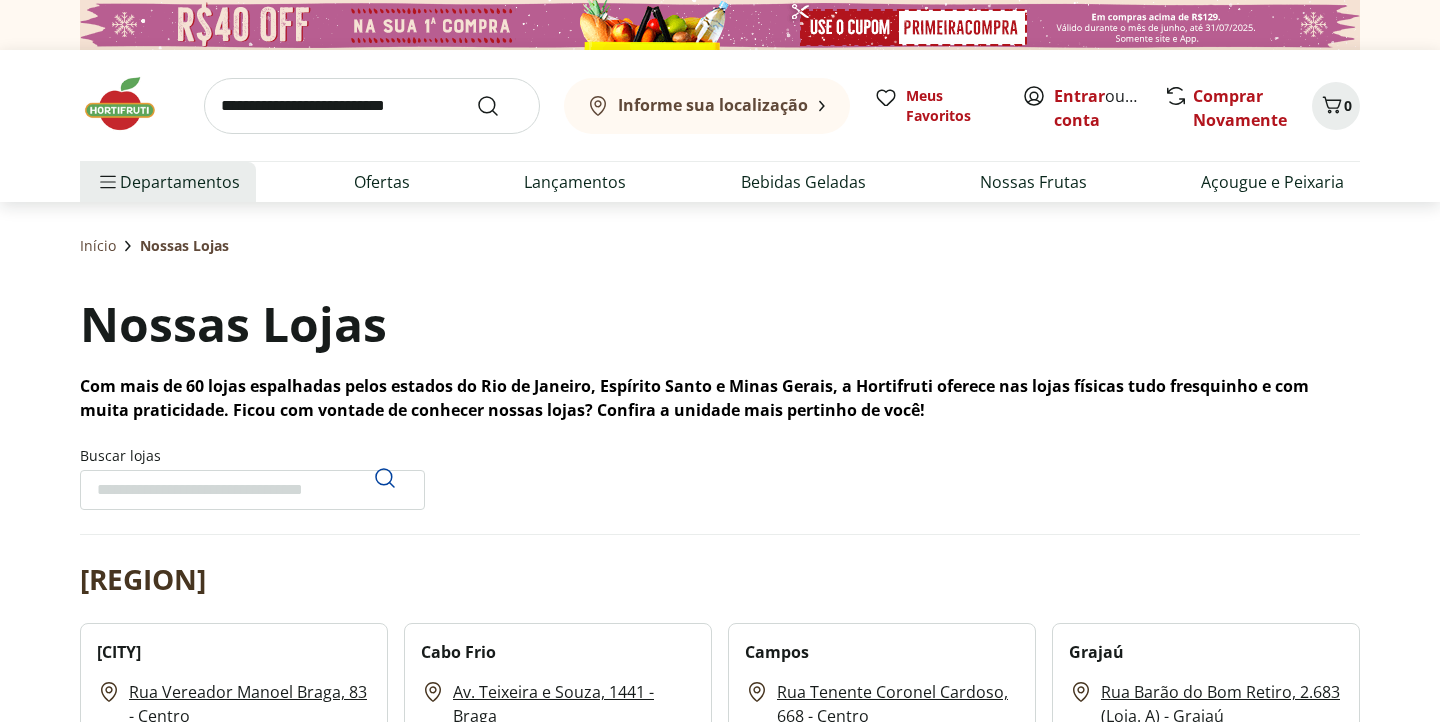scroll, scrollTop: 0, scrollLeft: 0, axis: both 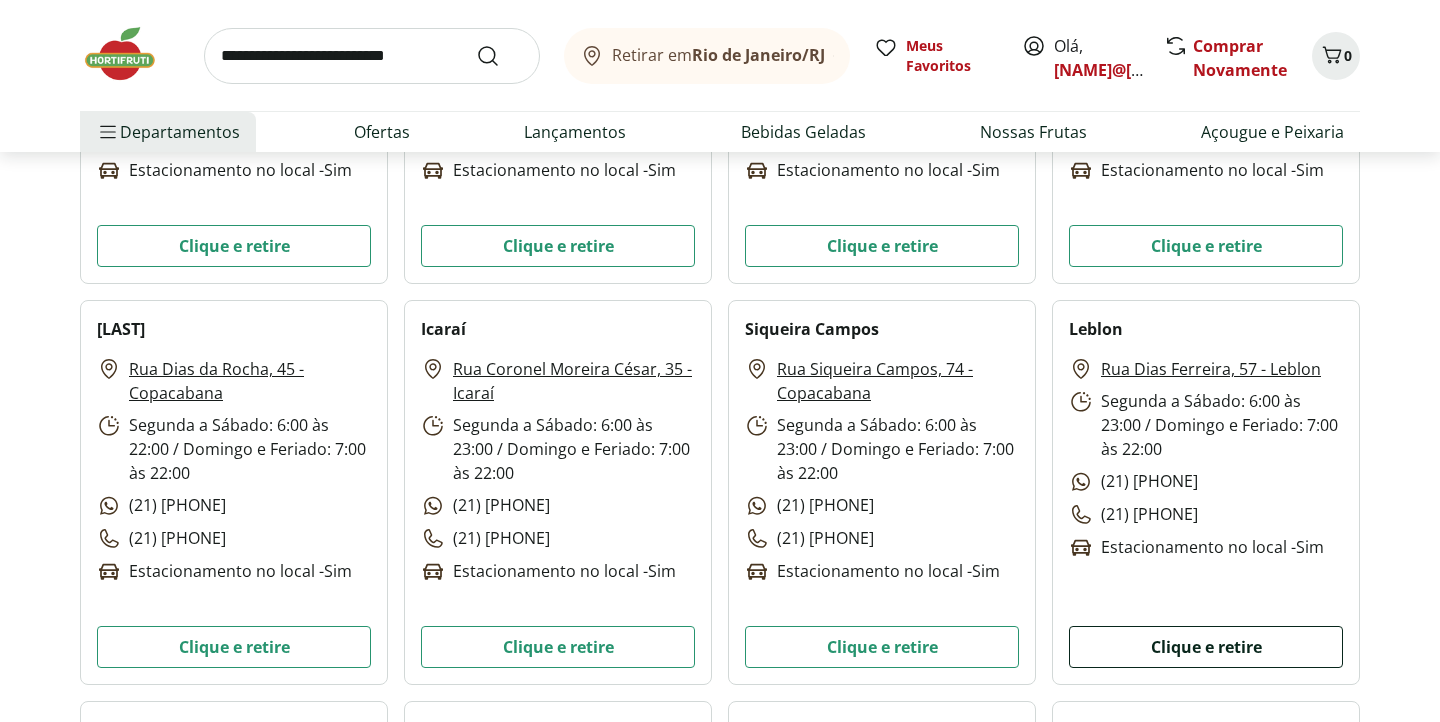 click on "Clique e retire" at bounding box center [1206, 647] 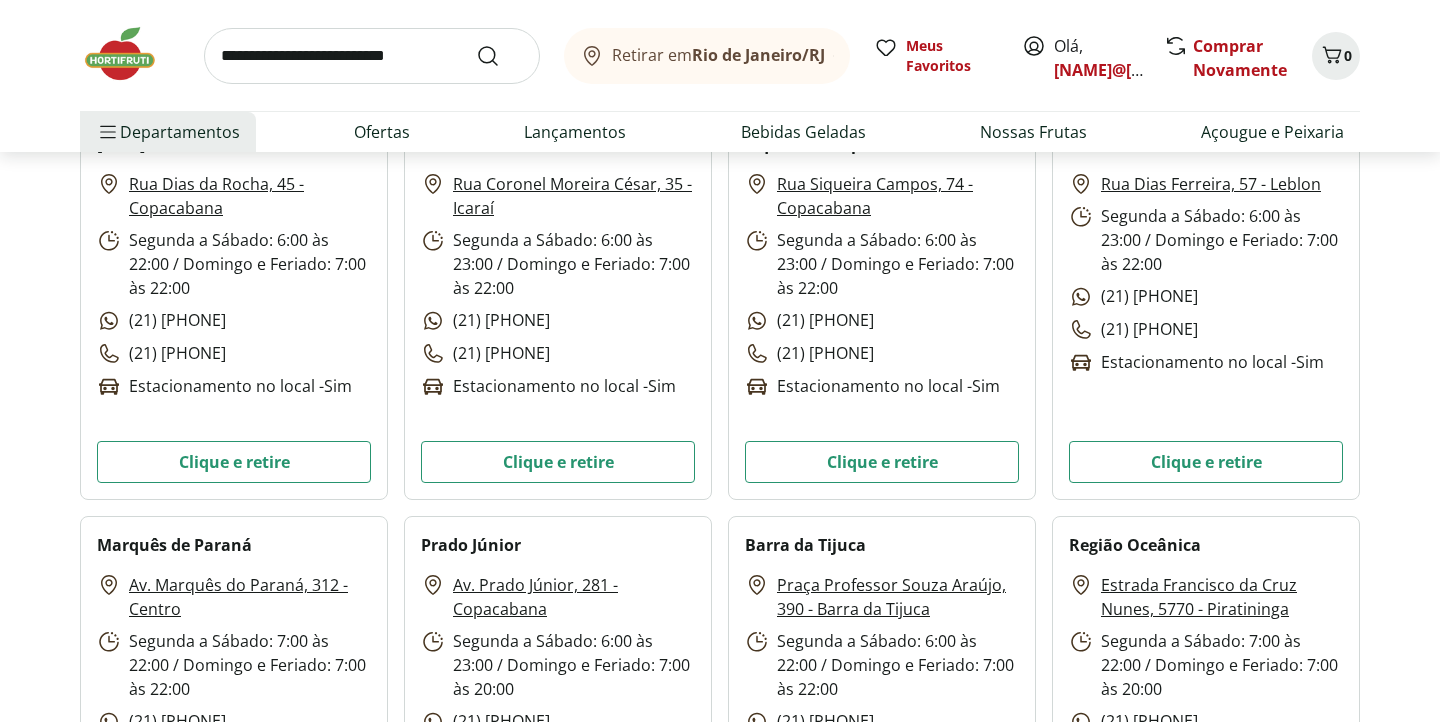 scroll, scrollTop: 1315, scrollLeft: 0, axis: vertical 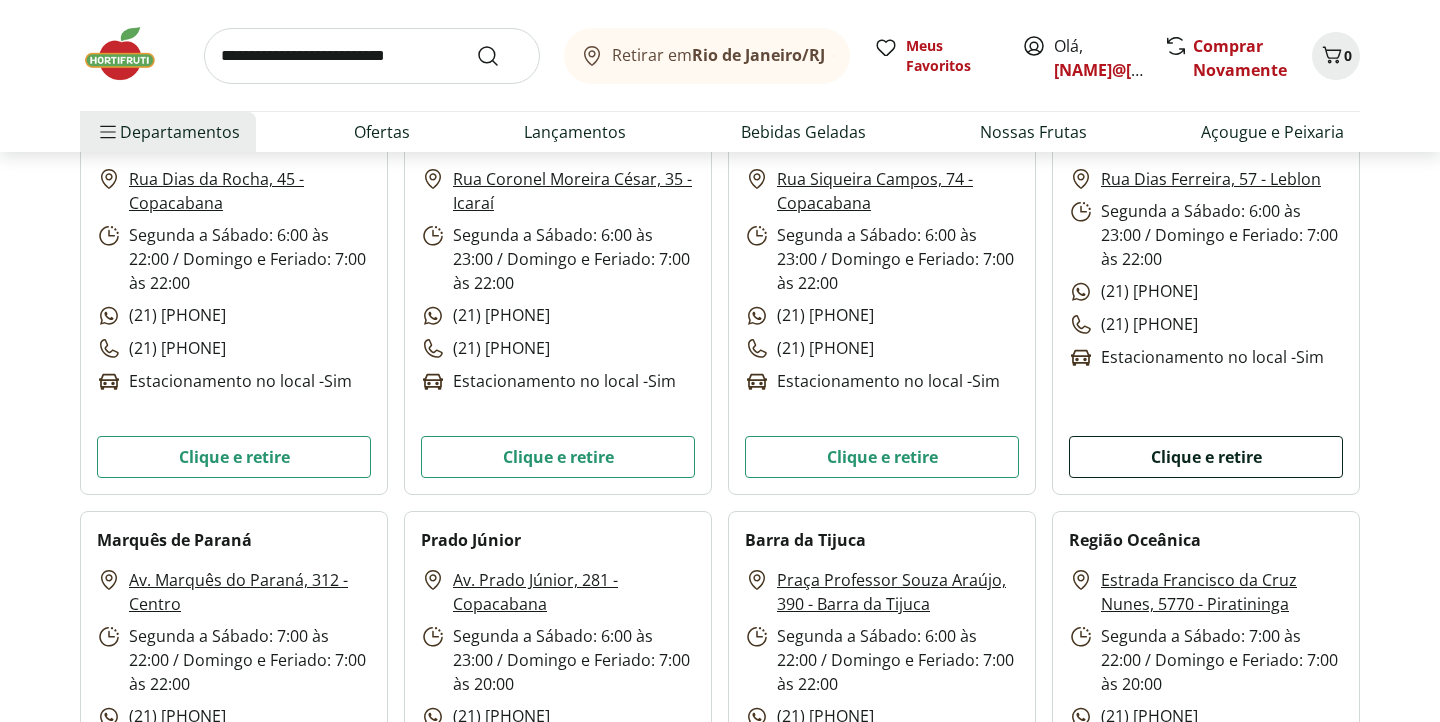 click on "Clique e retire" at bounding box center [1206, 457] 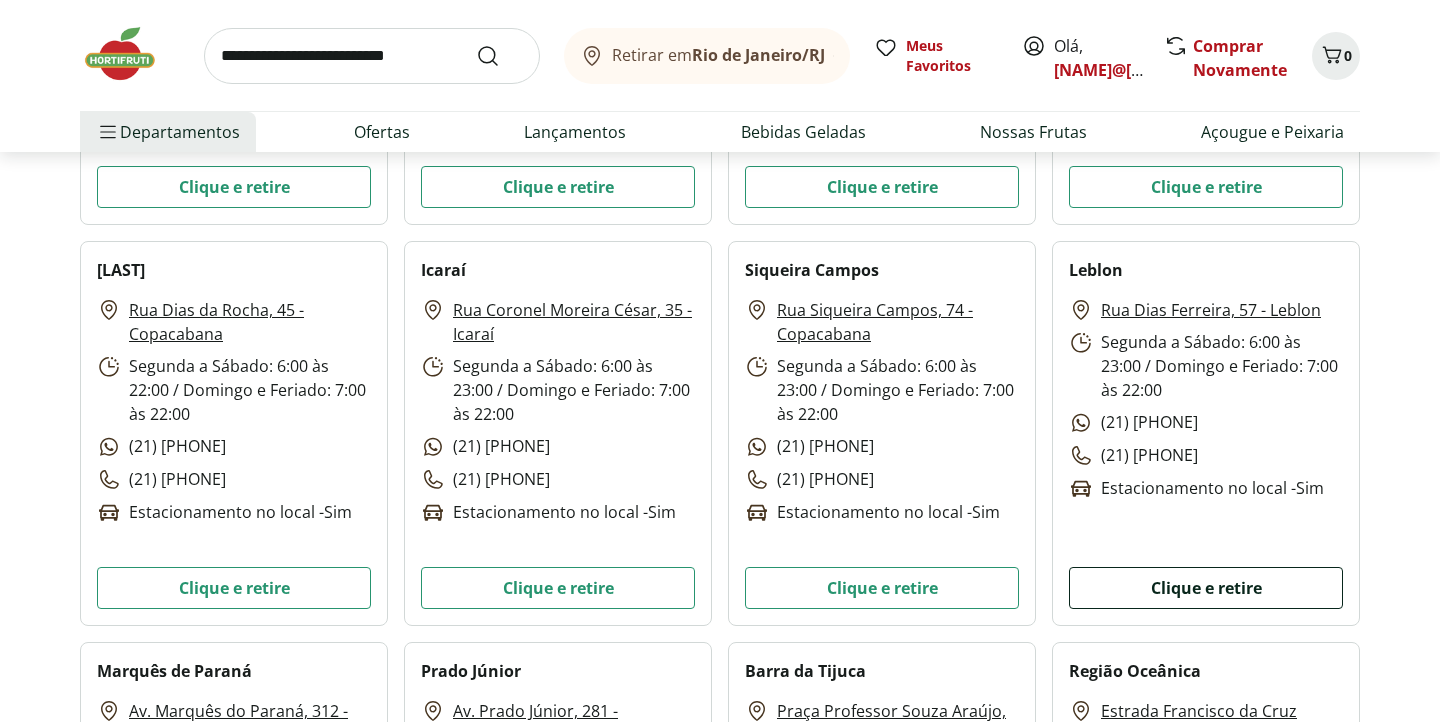 scroll, scrollTop: 1183, scrollLeft: 0, axis: vertical 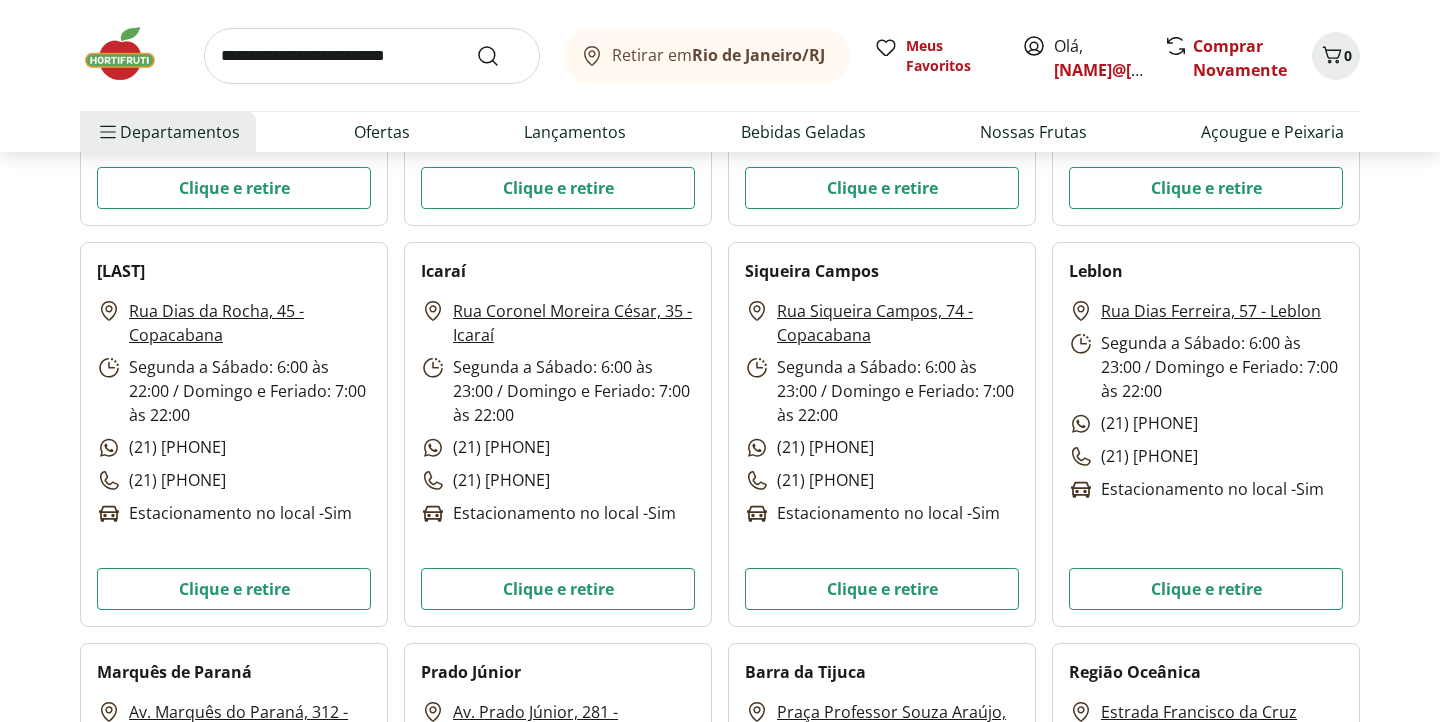 click on "Leblon" at bounding box center [1096, 271] 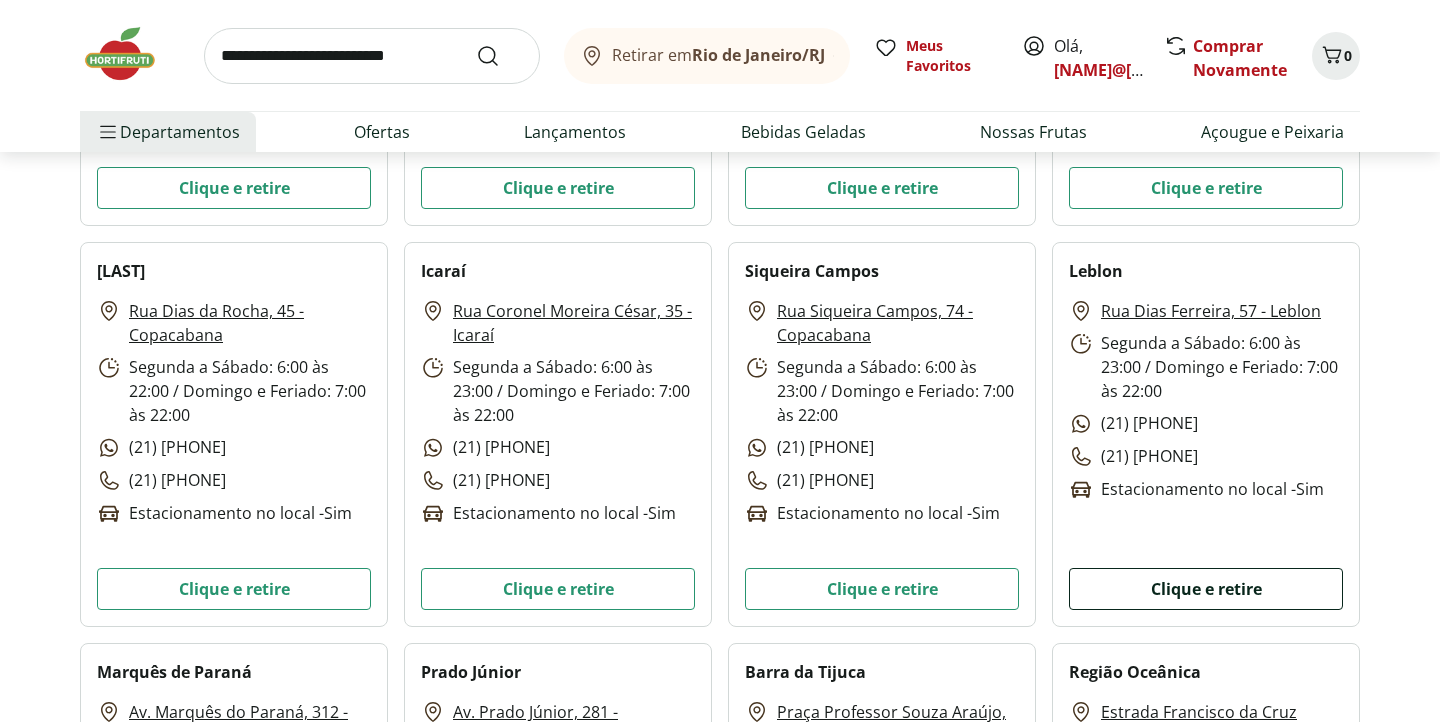 click on "Clique e retire" at bounding box center [1206, 589] 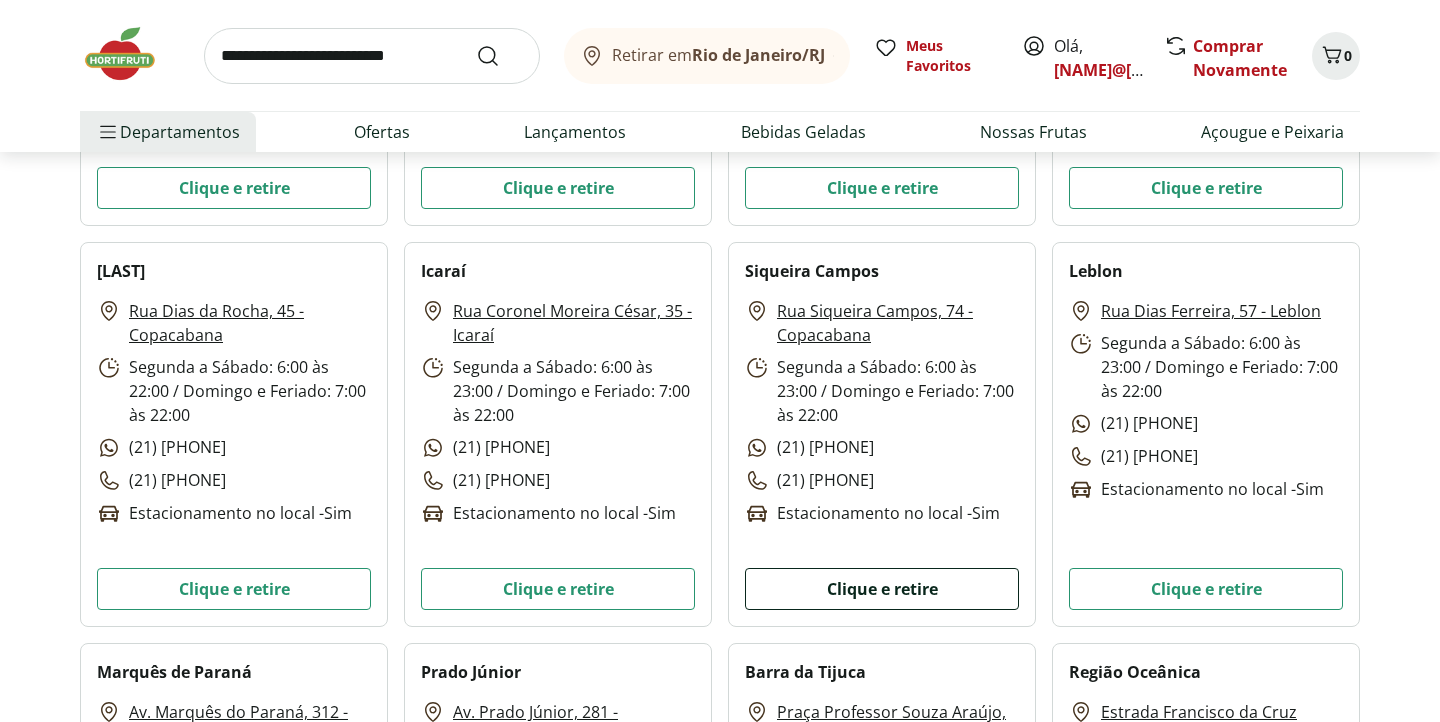 click on "Clique e retire" at bounding box center (882, 589) 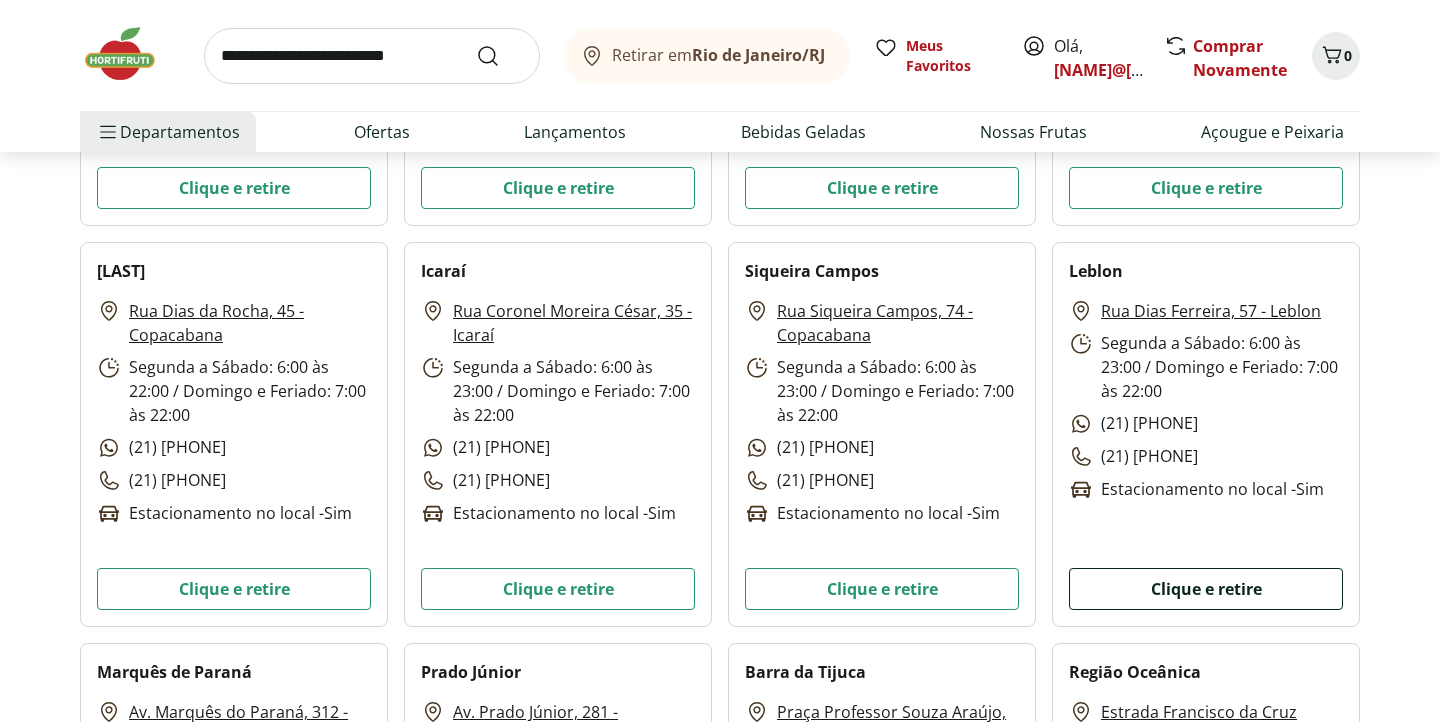 click on "Clique e retire" at bounding box center (1206, 589) 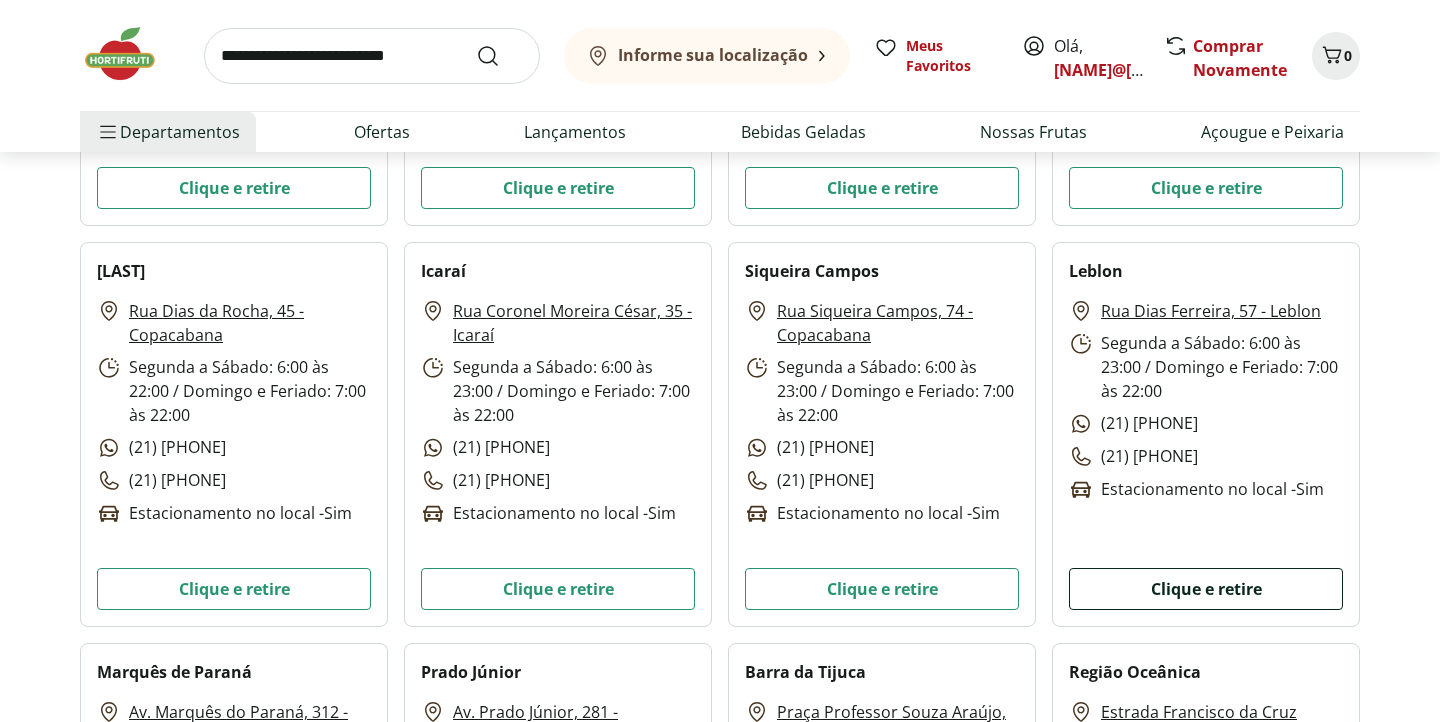 click on "Clique e retire" at bounding box center [1206, 589] 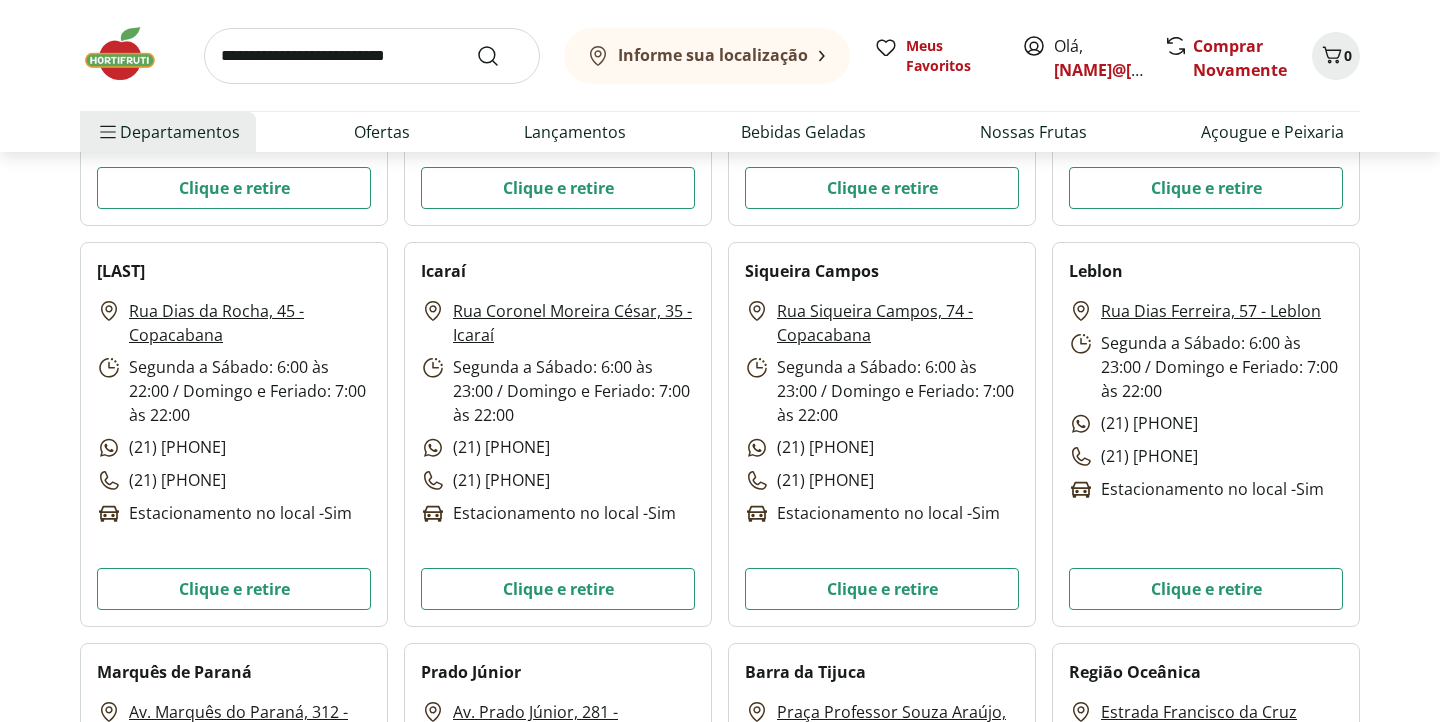 click at bounding box center (372, 56) 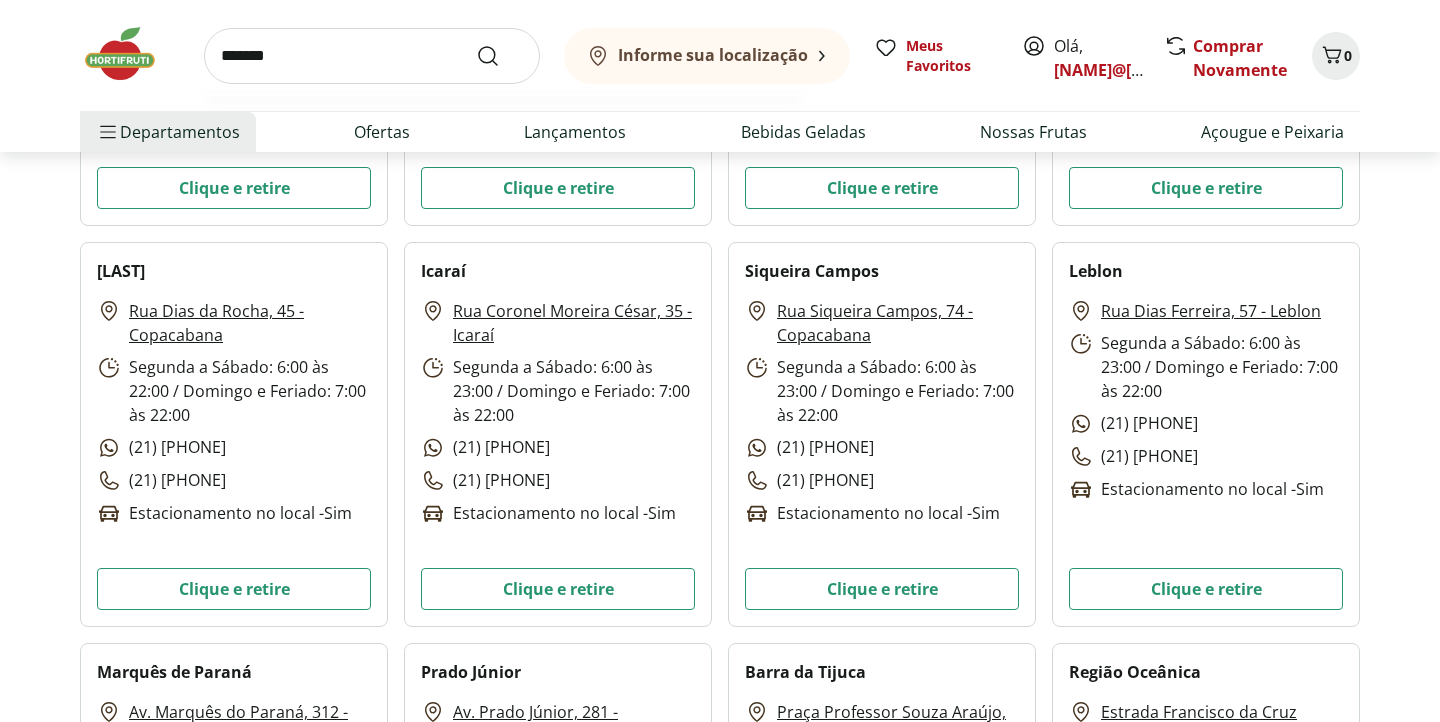 type on "*******" 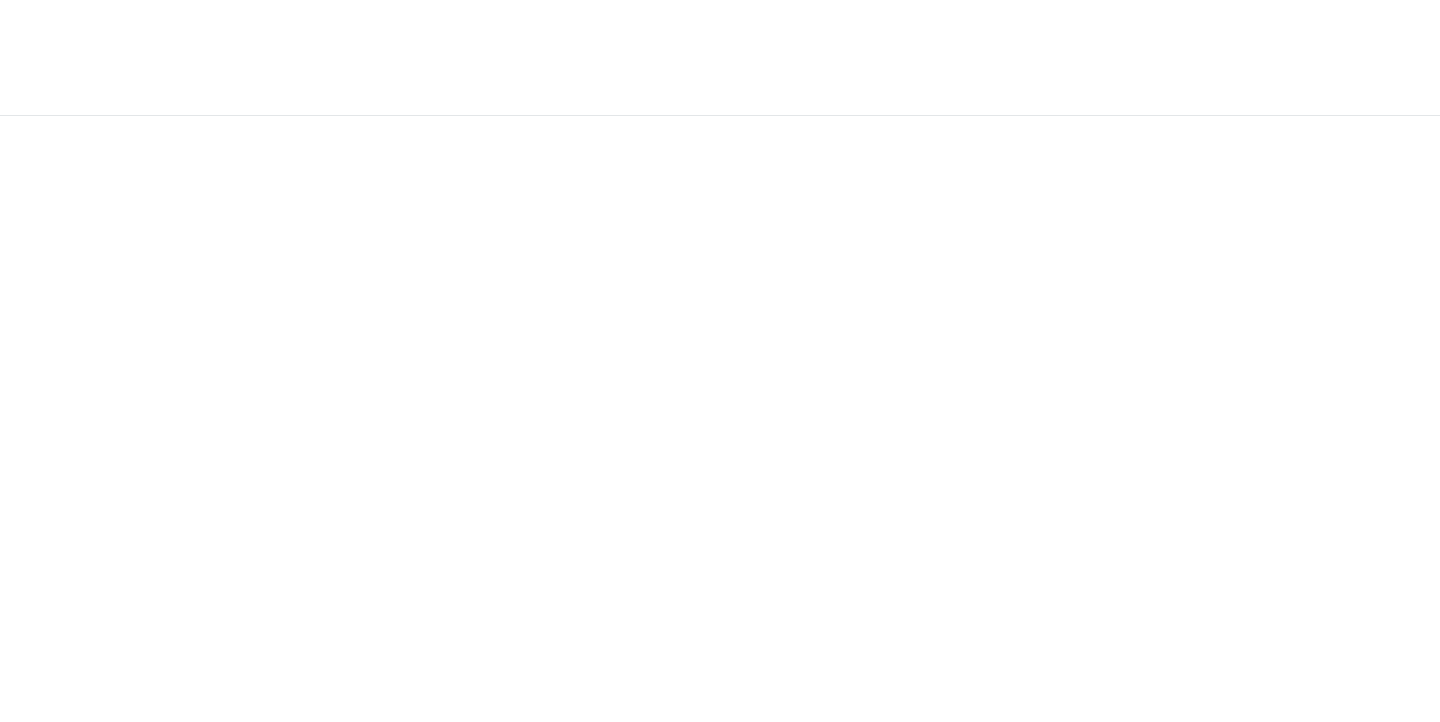 scroll, scrollTop: 0, scrollLeft: 0, axis: both 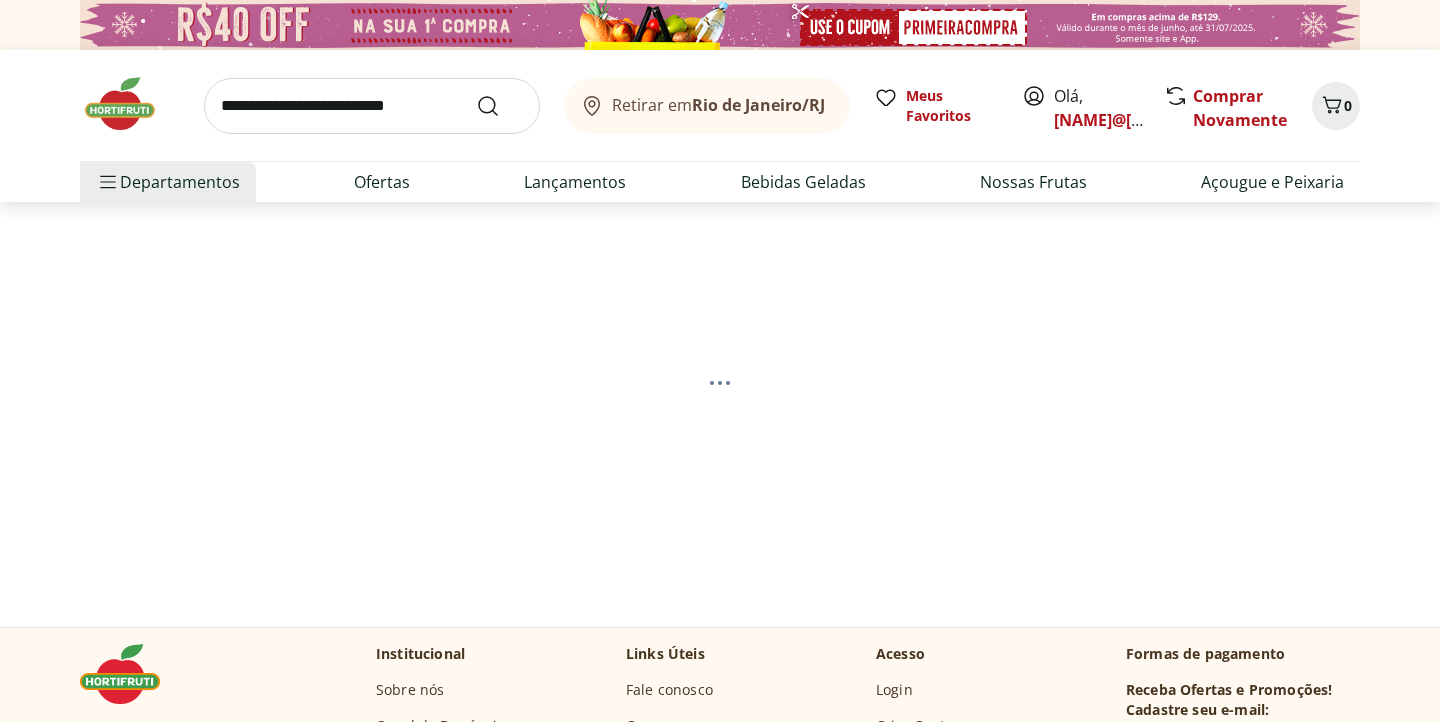 select on "**********" 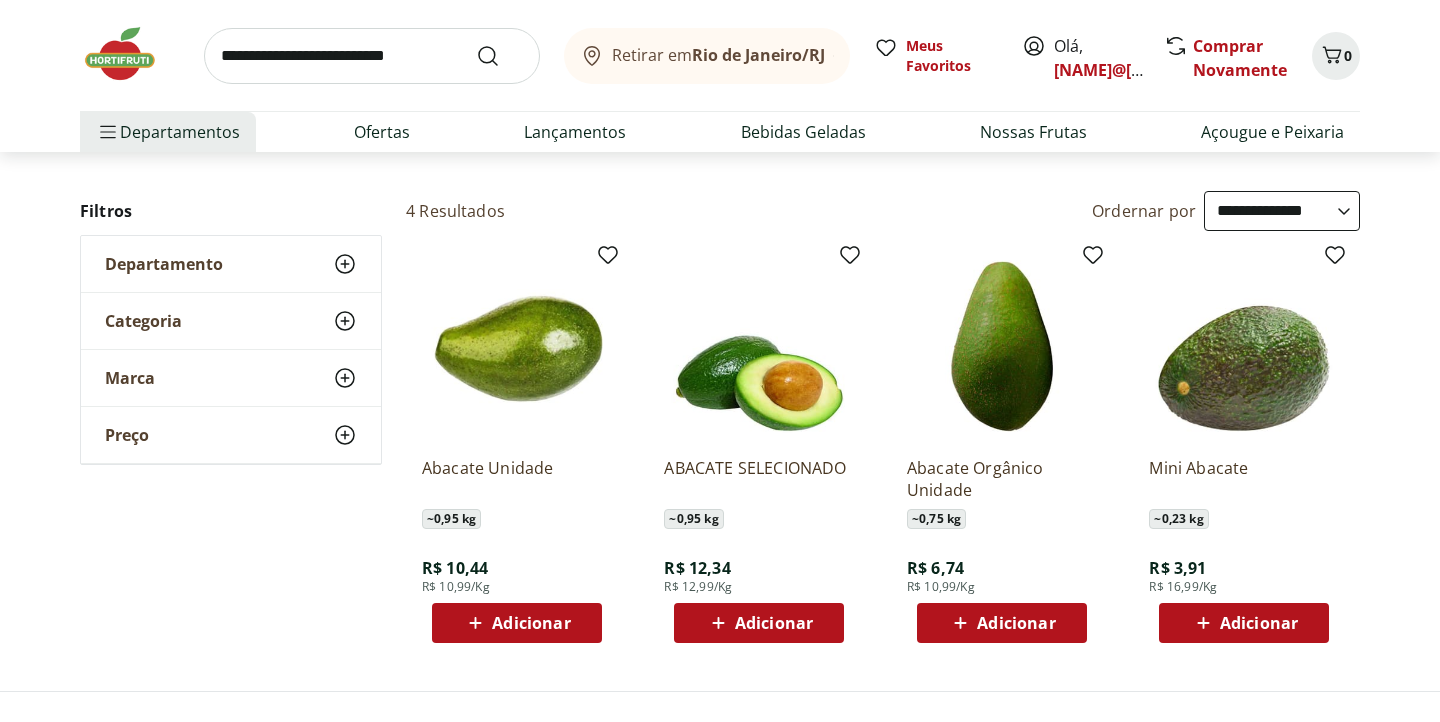 scroll, scrollTop: 168, scrollLeft: 0, axis: vertical 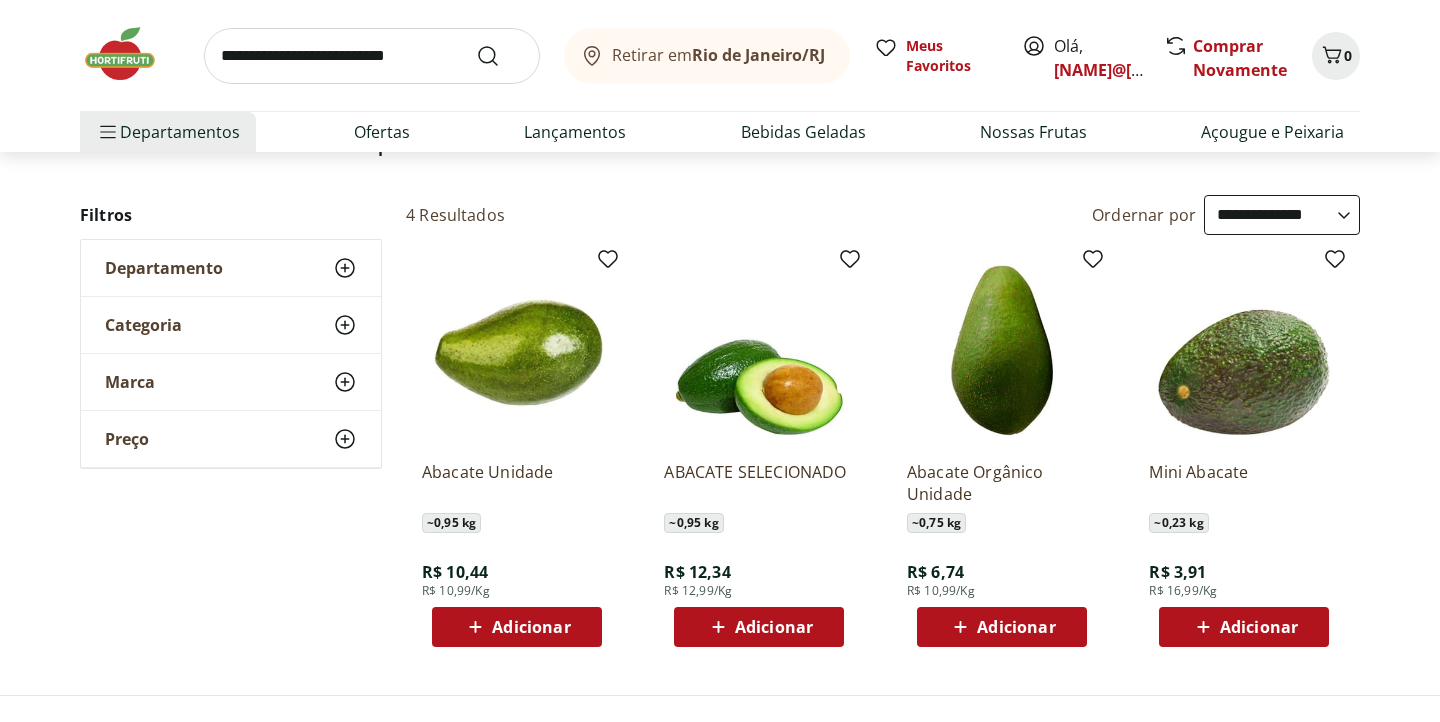 click at bounding box center (372, 56) 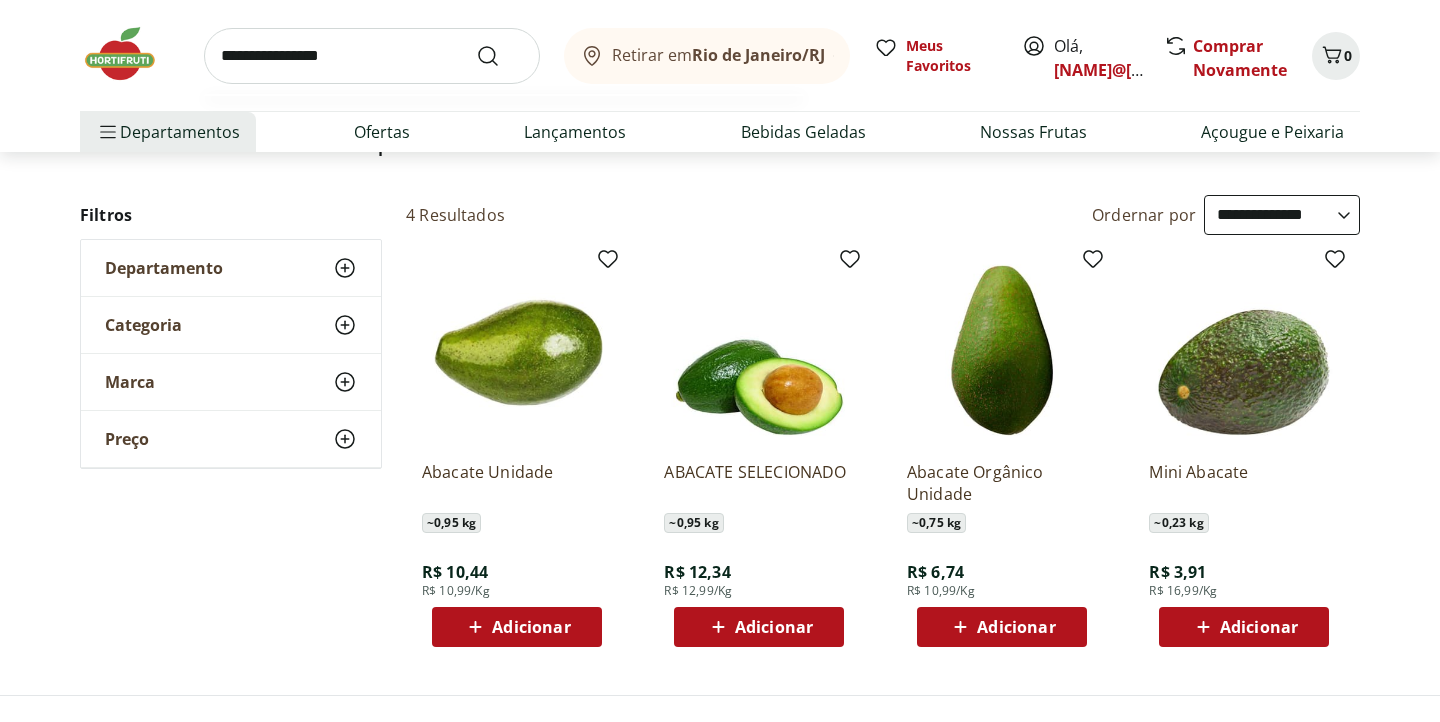 type on "**********" 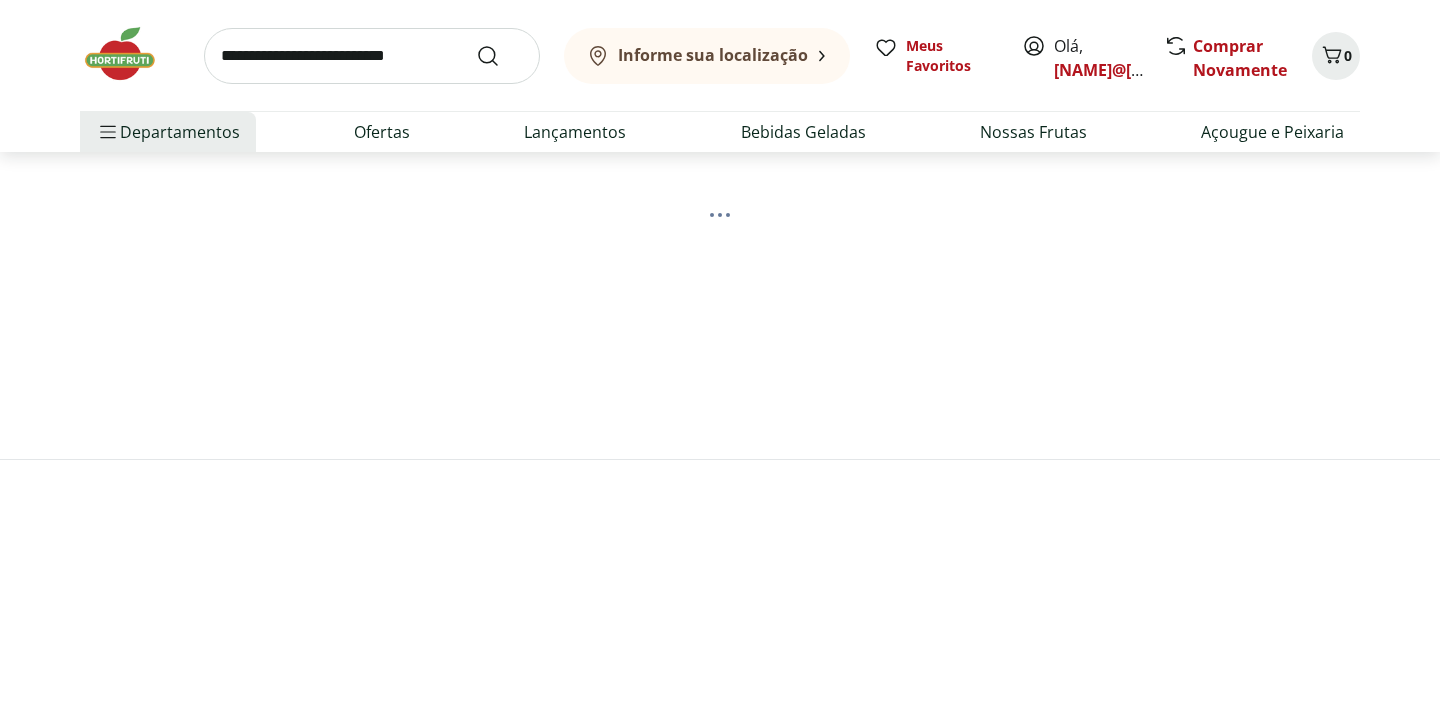 scroll, scrollTop: 0, scrollLeft: 0, axis: both 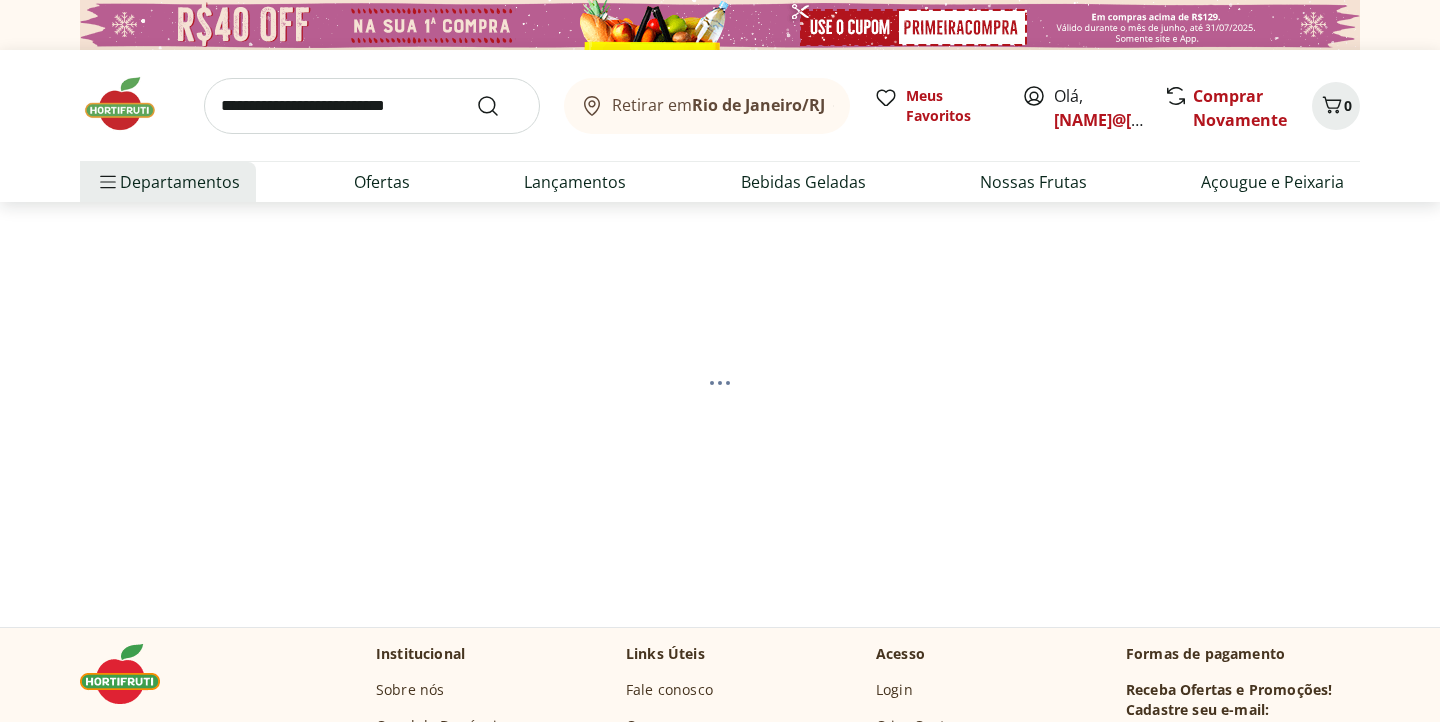 select on "**********" 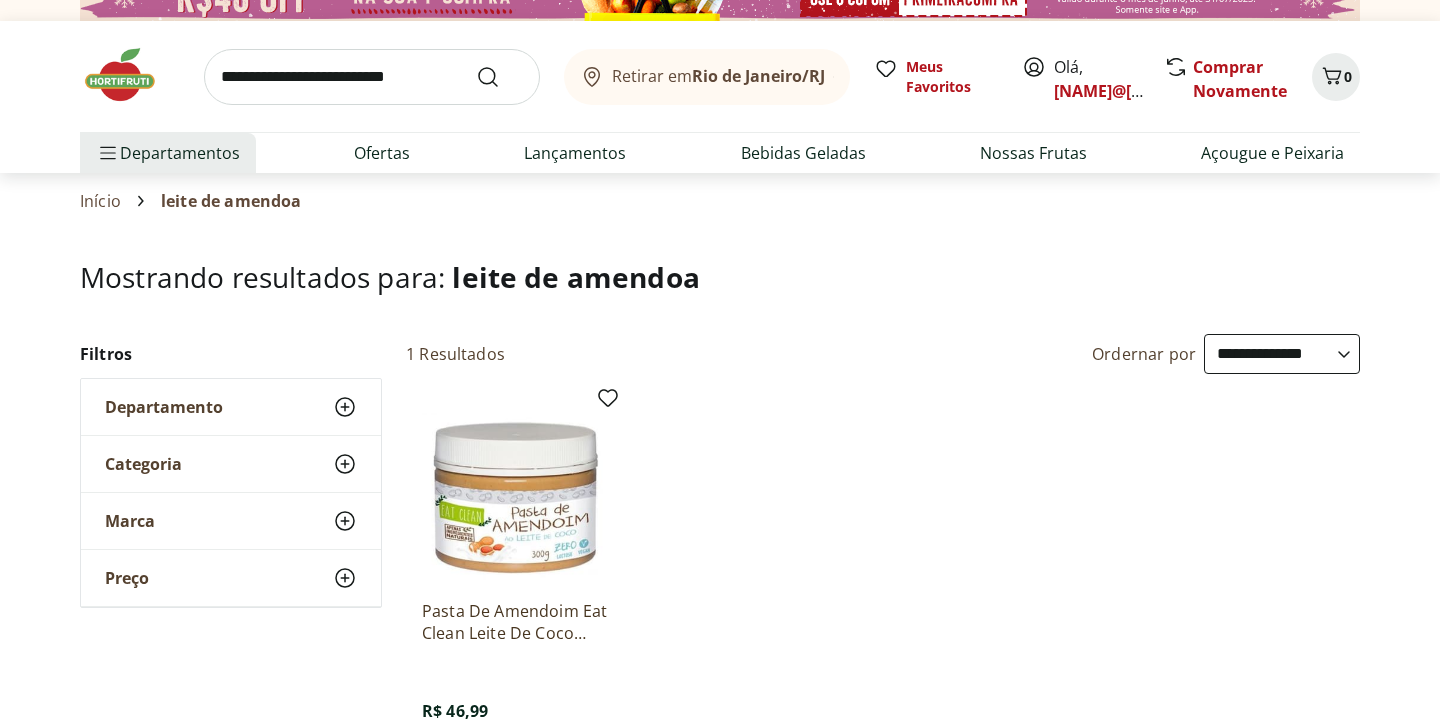 scroll, scrollTop: 0, scrollLeft: 0, axis: both 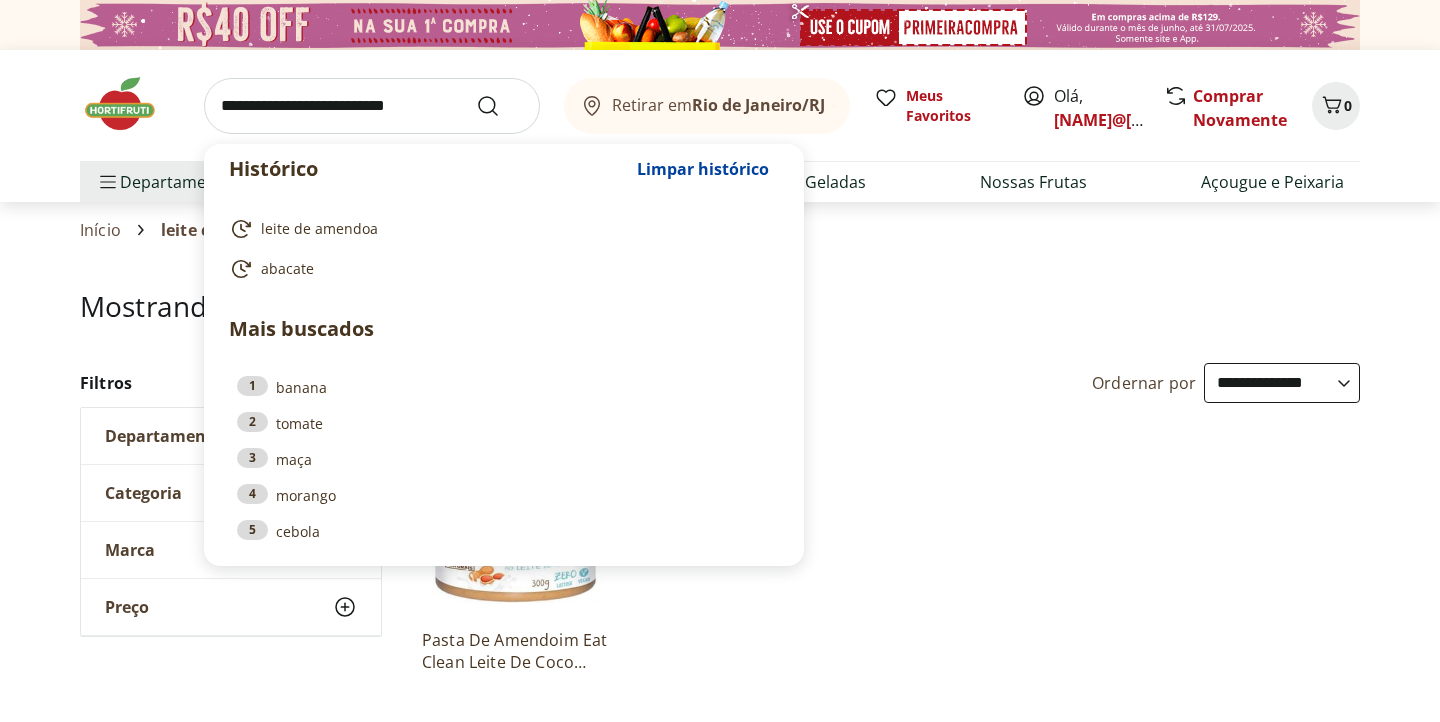 click at bounding box center (372, 106) 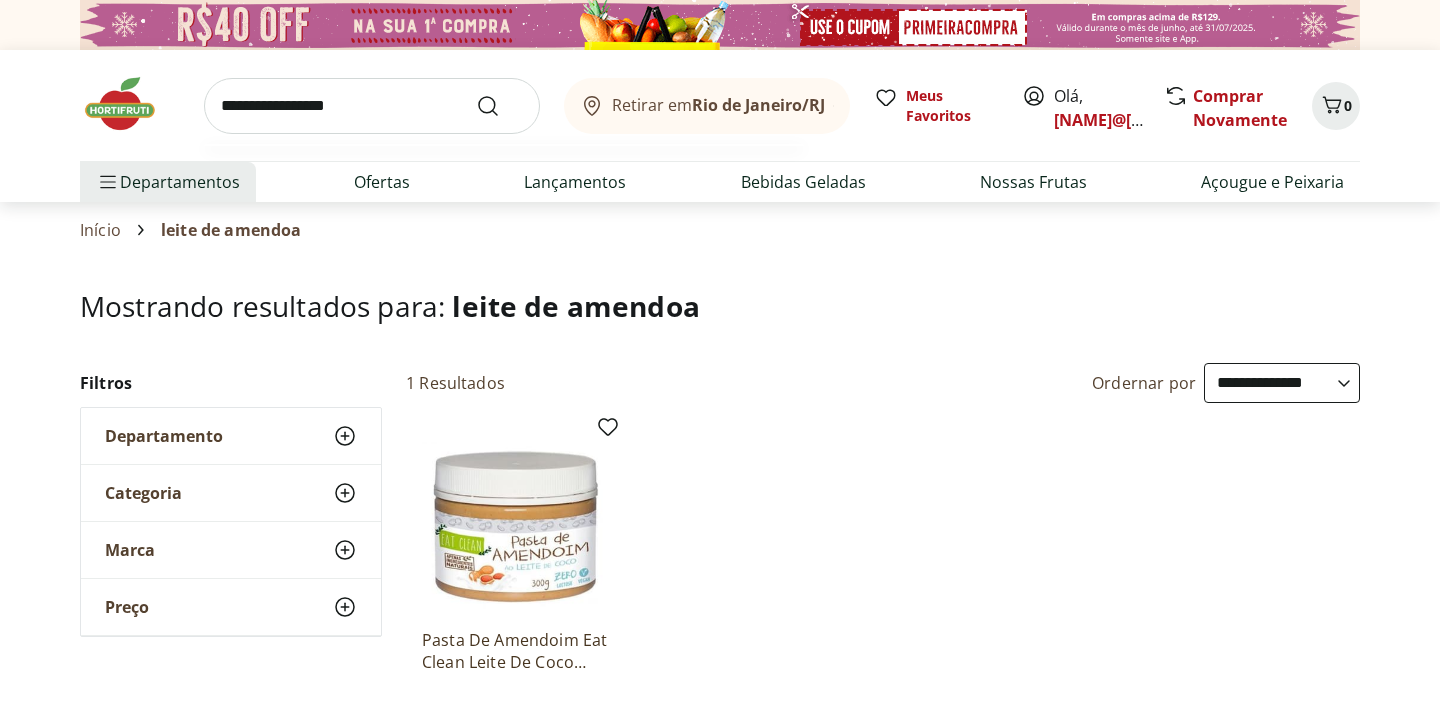 type on "**********" 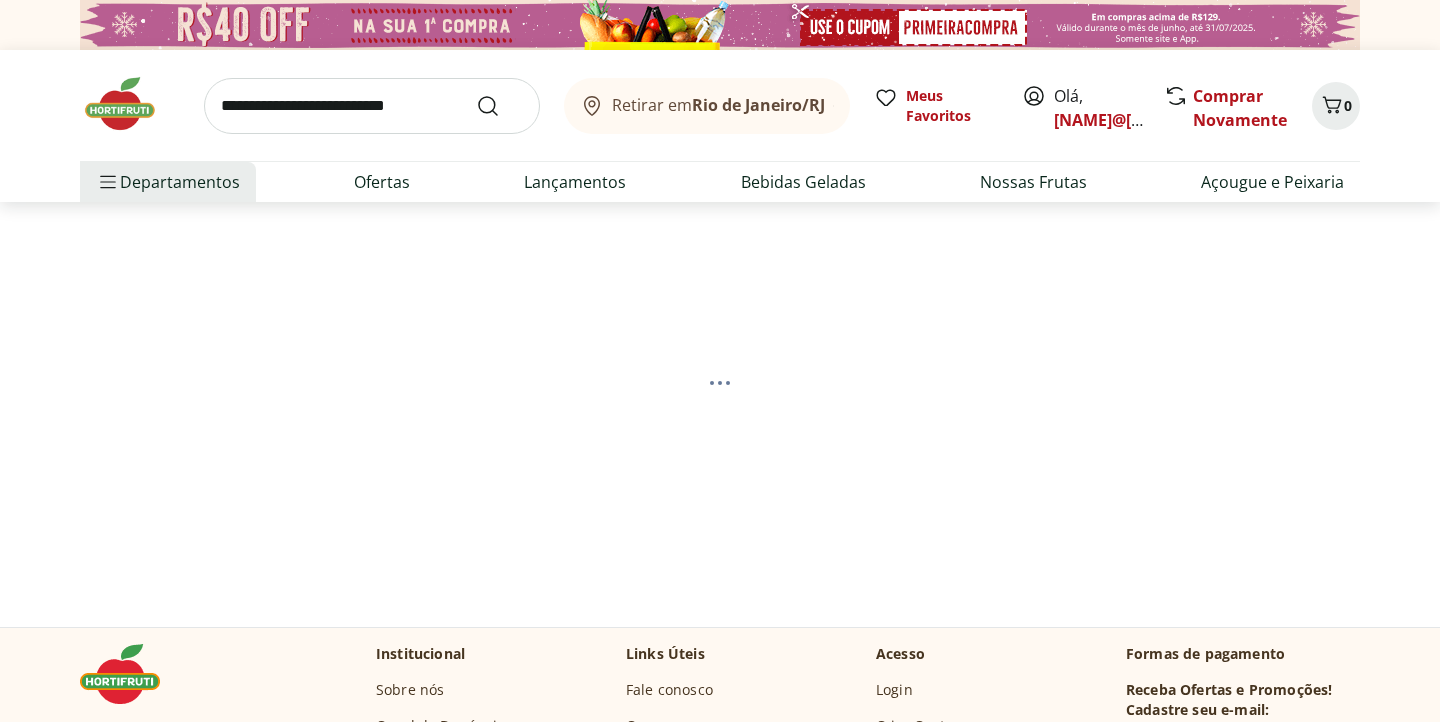 select on "**********" 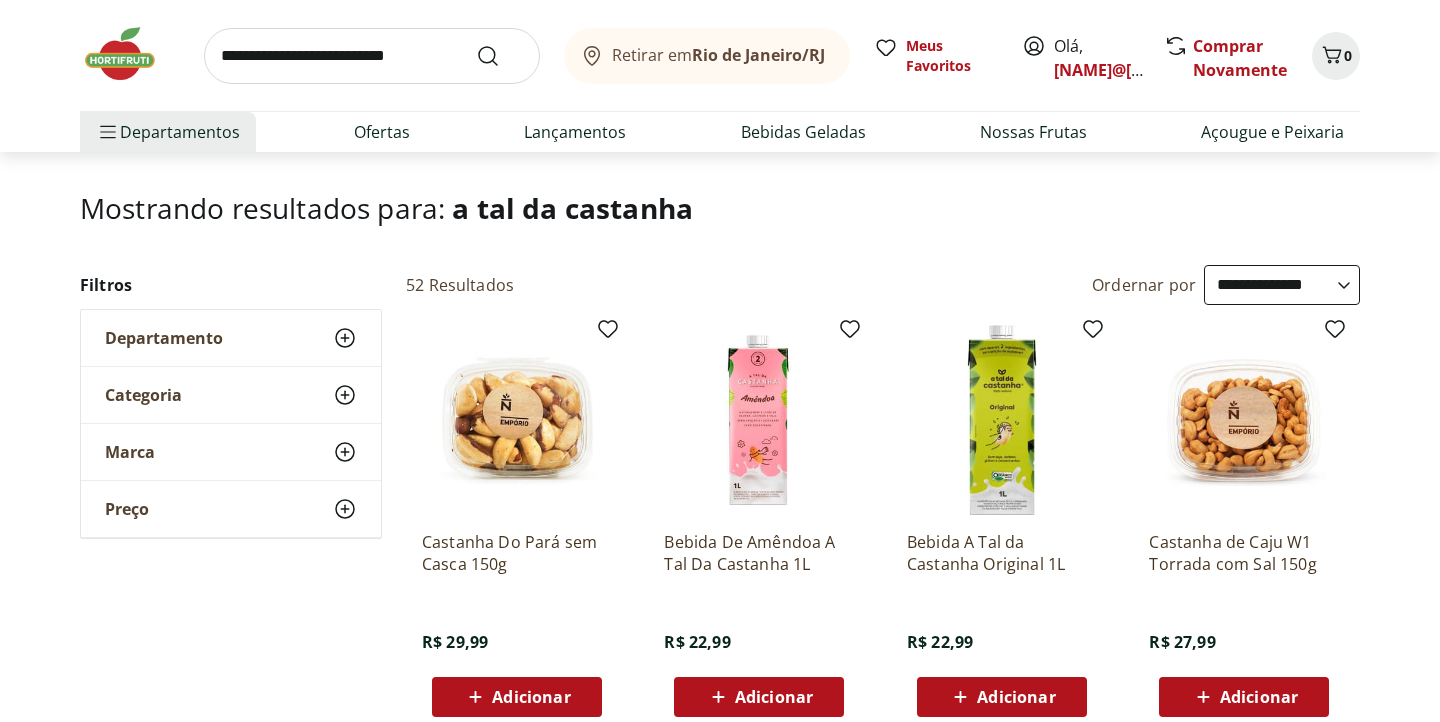 scroll, scrollTop: 0, scrollLeft: 0, axis: both 